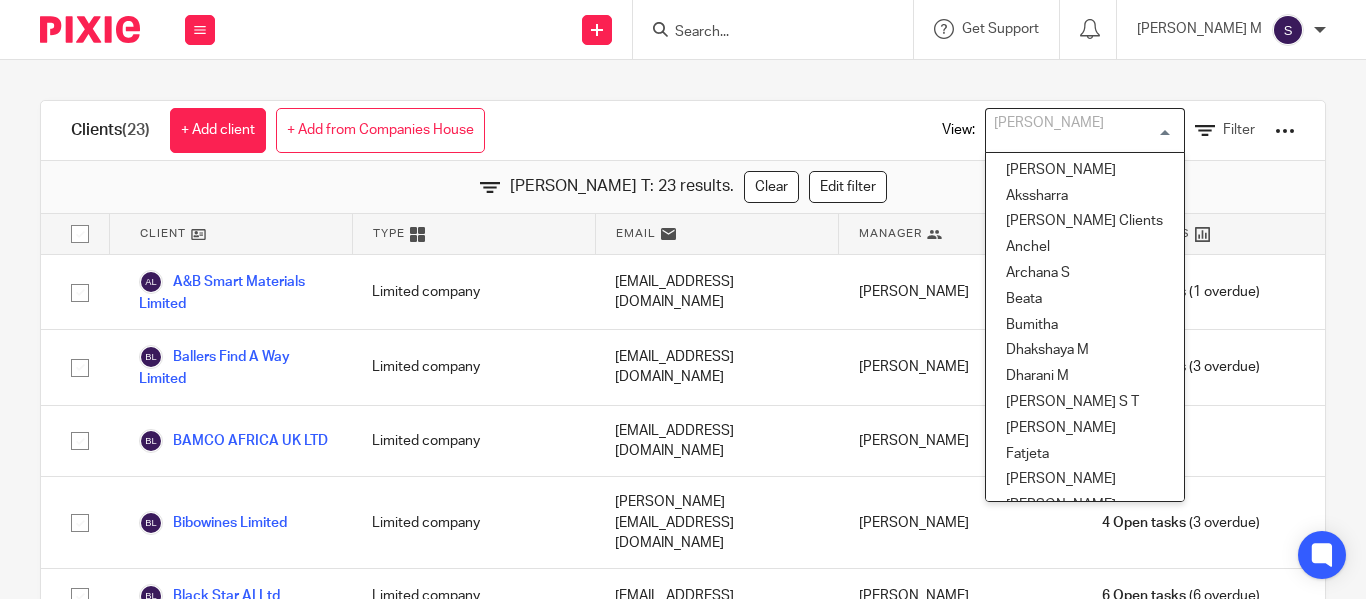 scroll, scrollTop: 0, scrollLeft: 0, axis: both 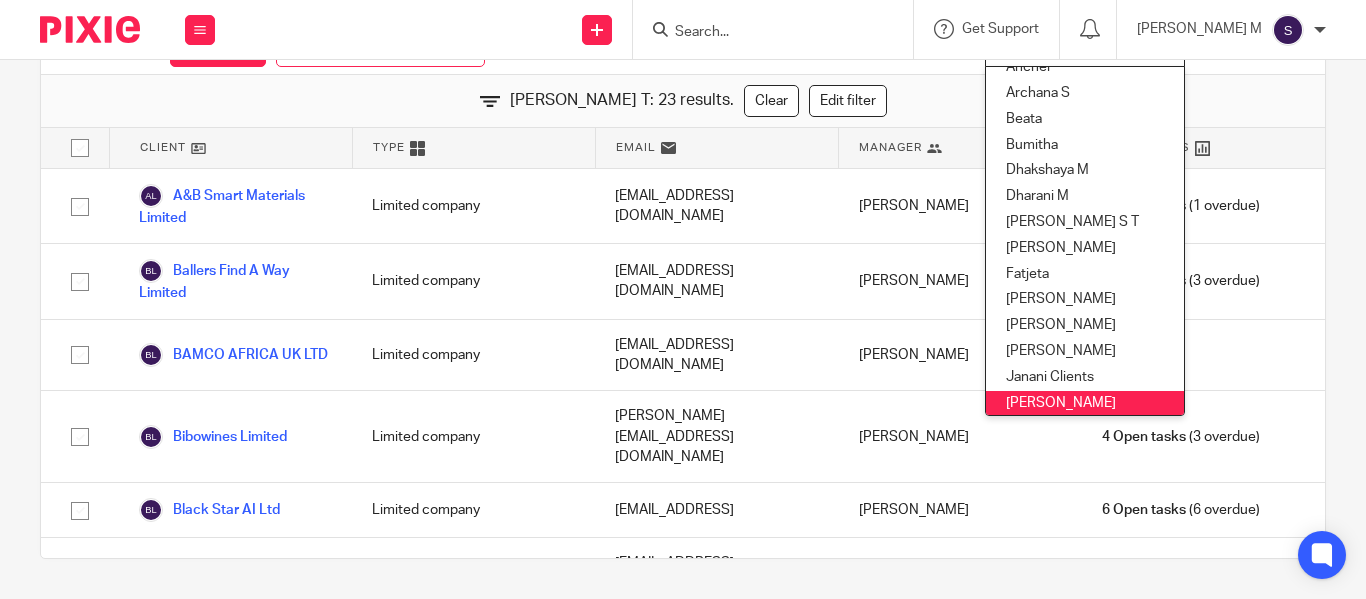 click on "Send new email
Create task
Add client
Get Support
Contact via email
Check our documentation
Access the academy
View roadmap" at bounding box center (800, 29) 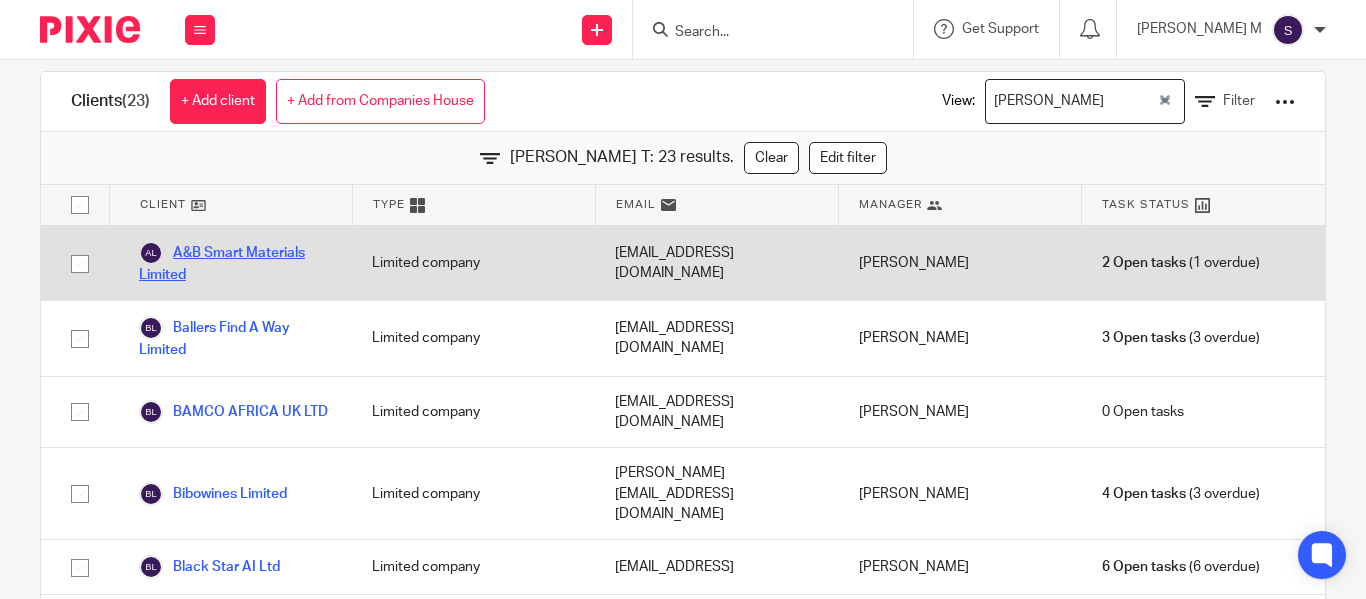 scroll, scrollTop: 0, scrollLeft: 0, axis: both 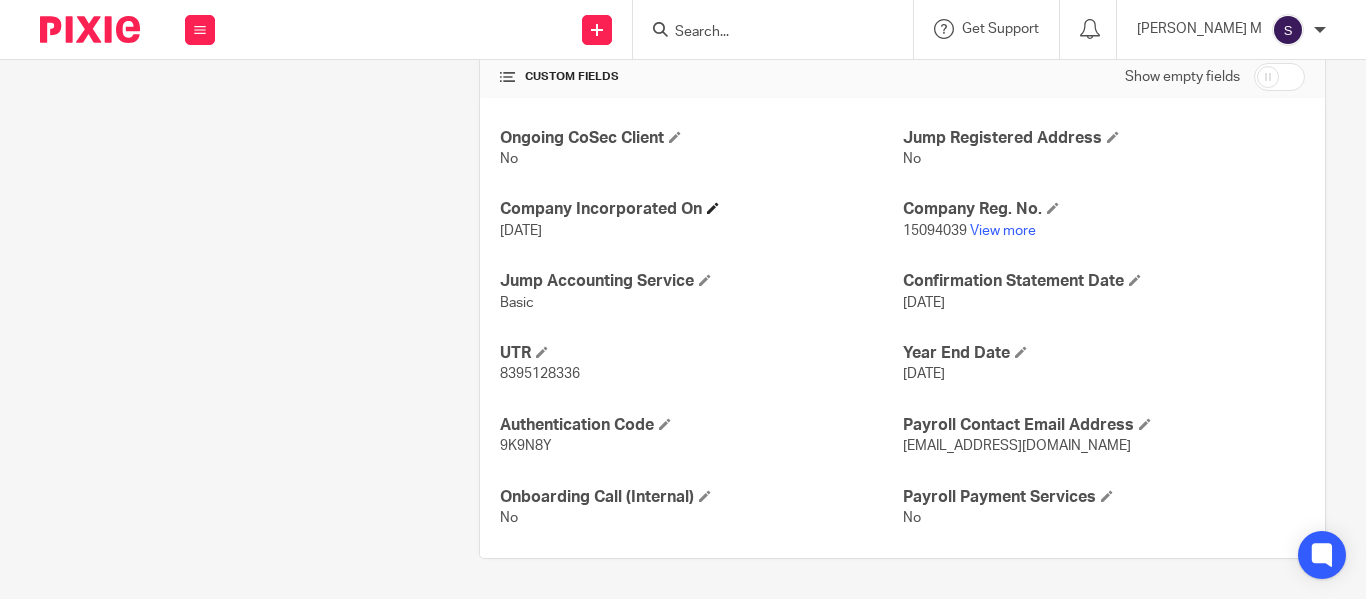 click on "Company Incorporated On" at bounding box center (701, 209) 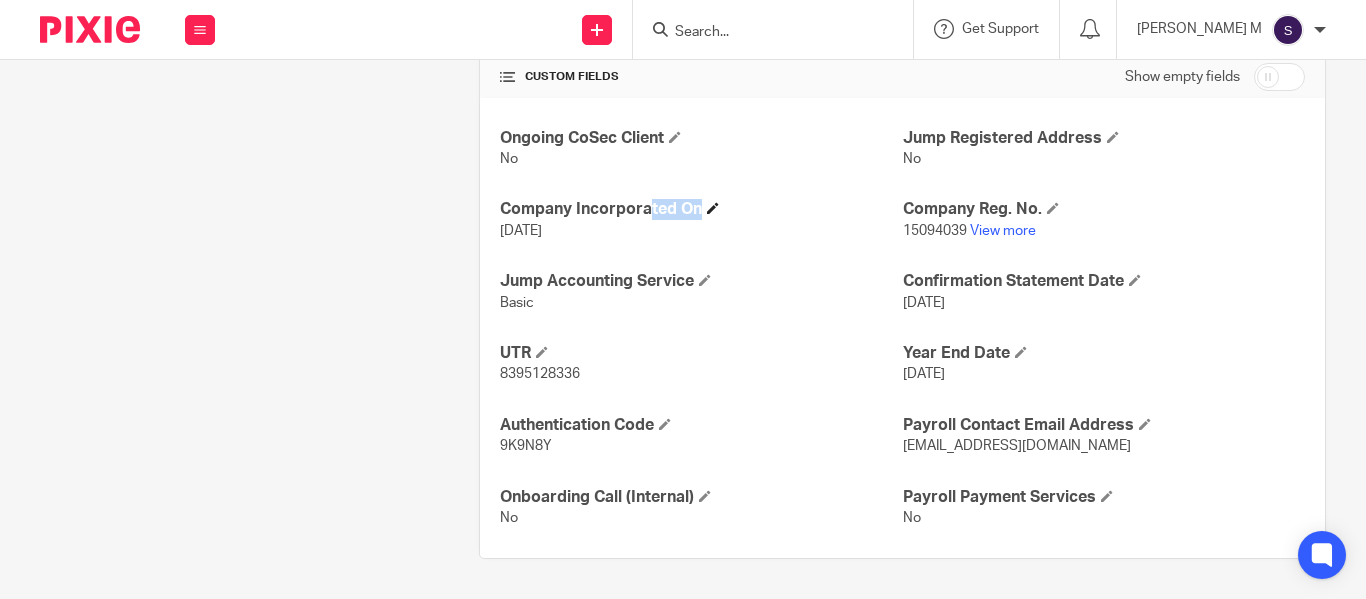 click on "Company Incorporated On" at bounding box center (701, 209) 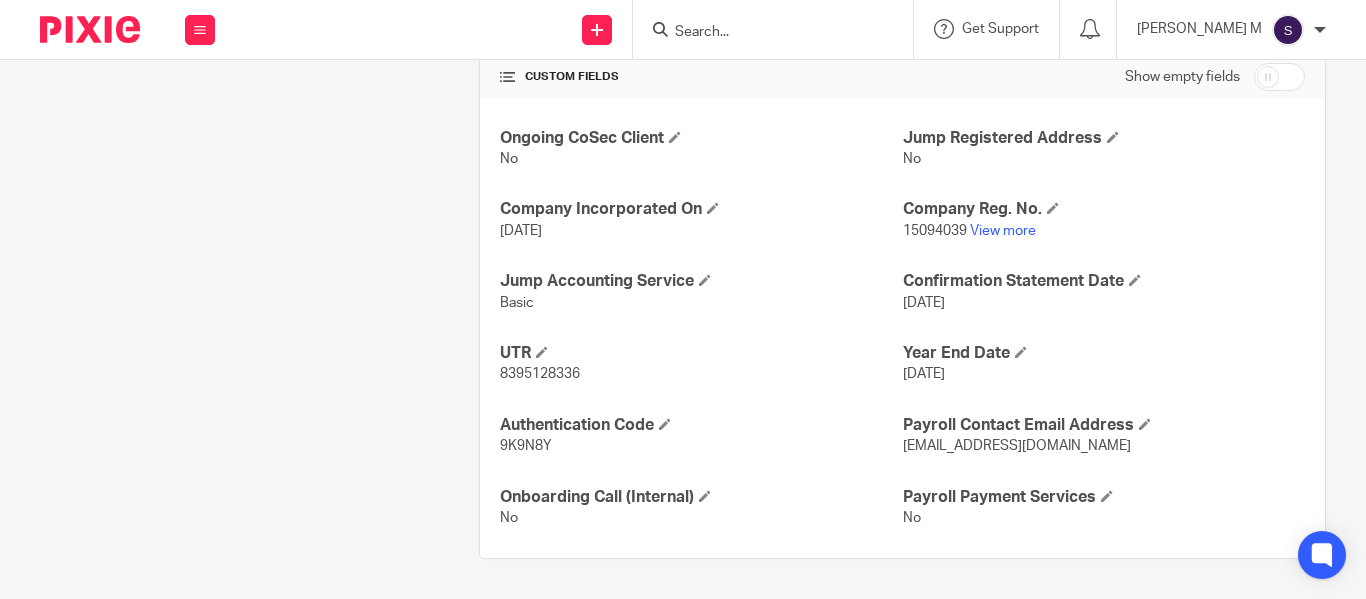 click on "Client contacts
Aloka Veer Kapoor Parsons
(Director)
07584284597
lokivkp@gmail.com
Edit contact
Create client from contact
Export data
Delete contact
More details
No No No" at bounding box center [228, 39] 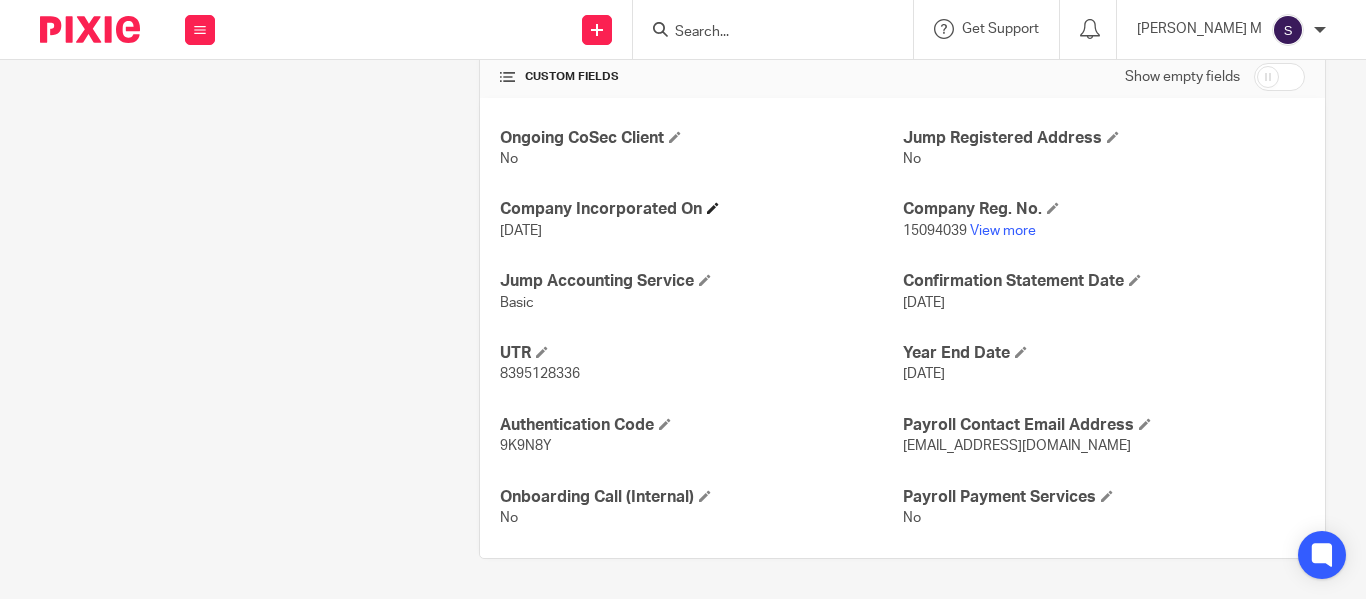 click on "Company Incorporated On" at bounding box center (701, 209) 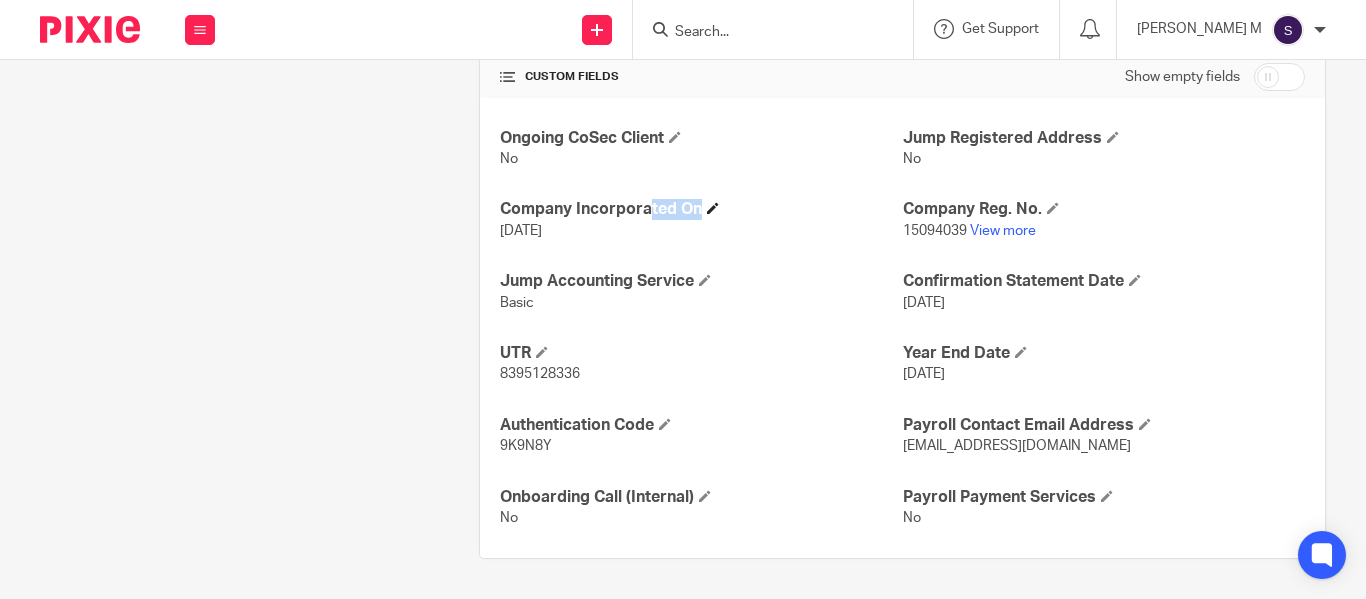 click on "Company Incorporated On" at bounding box center [701, 209] 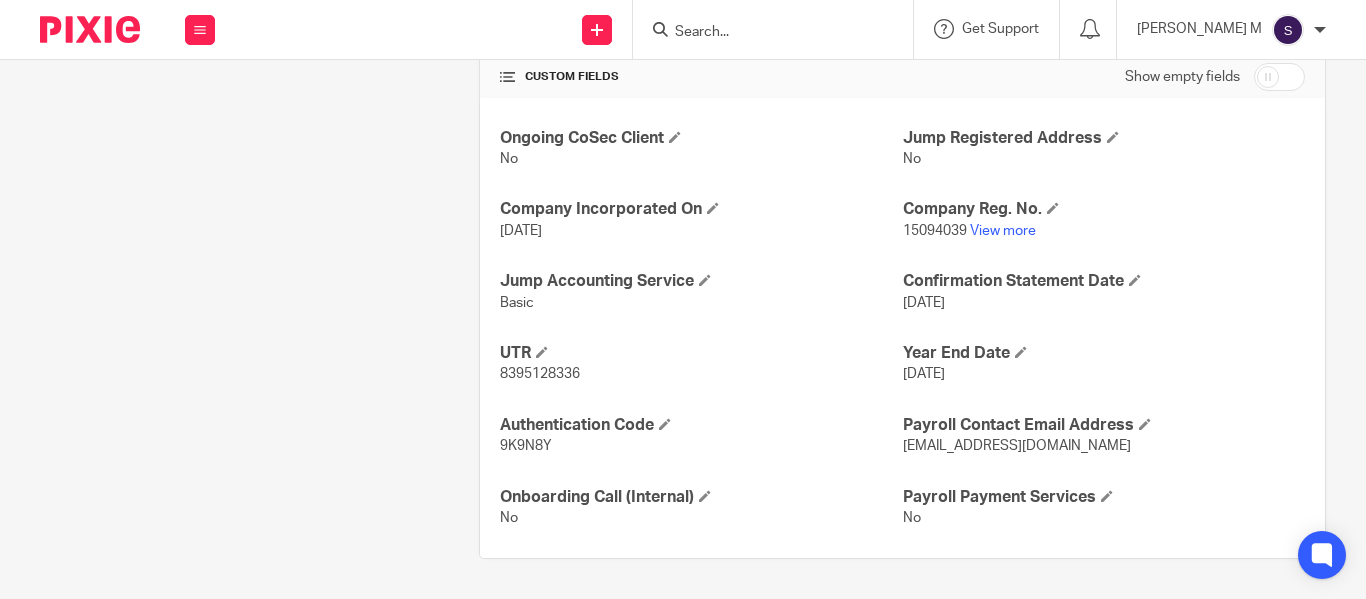 click on "Client contacts
Aloka Veer Kapoor Parsons
(Director)
07584284597
lokivkp@gmail.com
Edit contact
Create client from contact
Export data
Delete contact
More details
No No No" at bounding box center (228, 39) 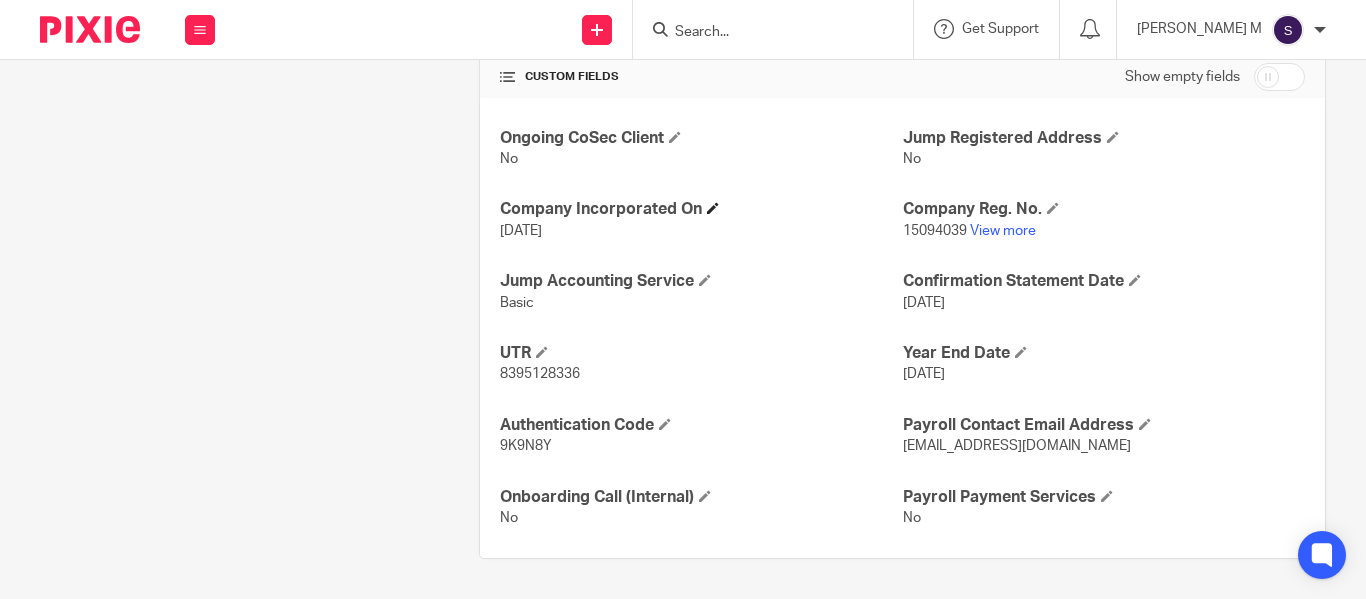 click on "Company Incorporated On" at bounding box center (701, 209) 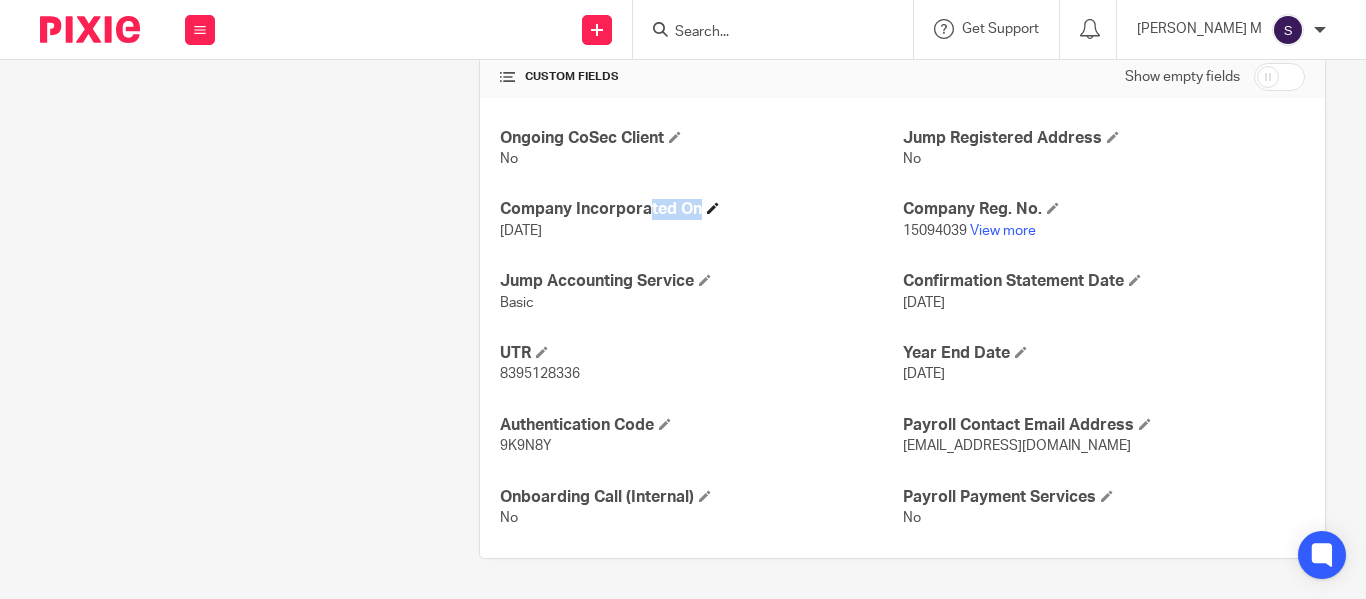 click on "Company Incorporated On" at bounding box center [701, 209] 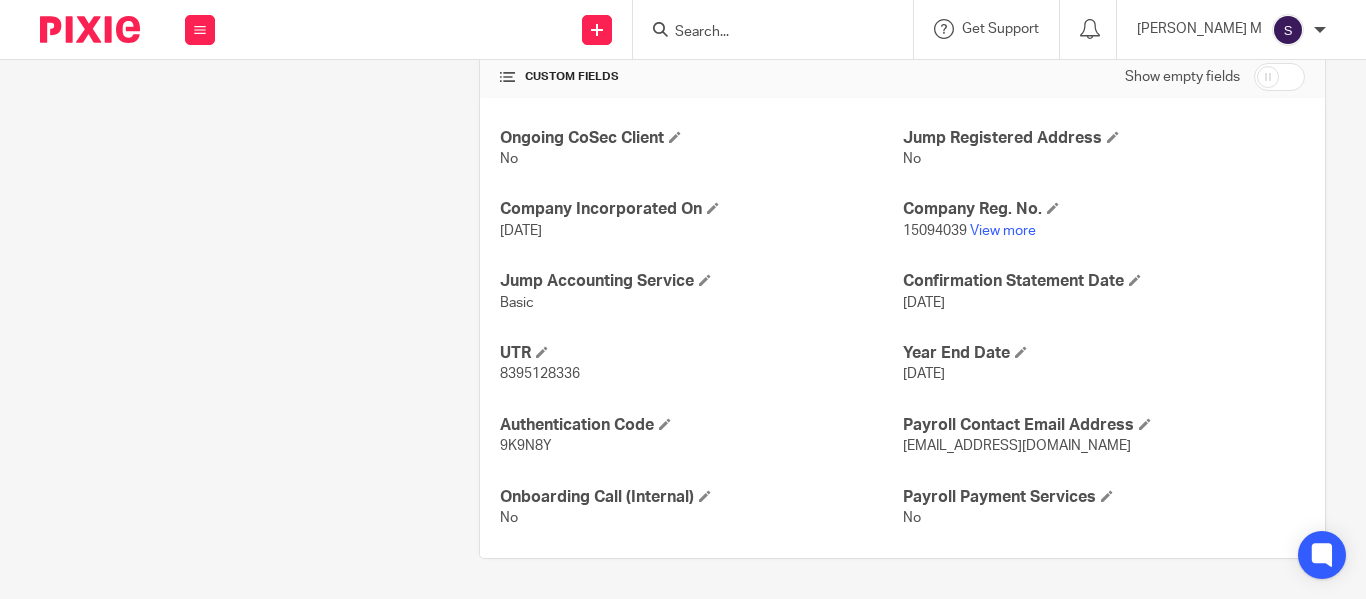 click on "Client contacts
Aloka Veer Kapoor Parsons
(Director)
07584284597
lokivkp@gmail.com
Edit contact
Create client from contact
Export data
Delete contact
More details
No No No" at bounding box center [228, 39] 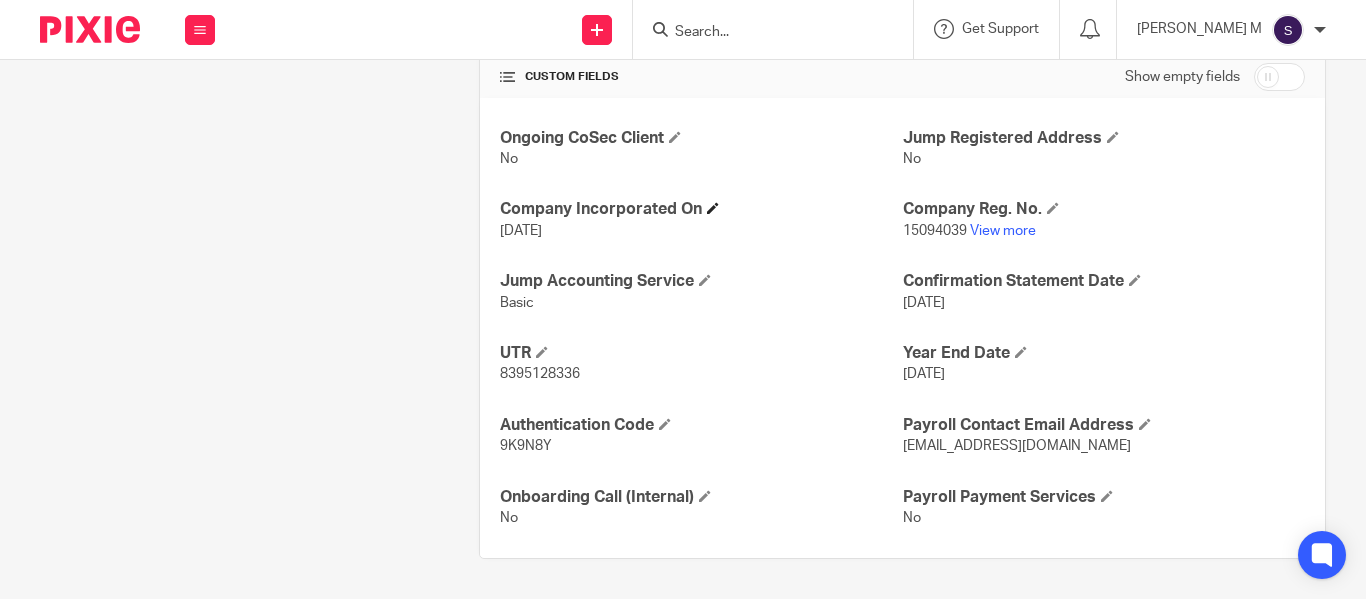 drag, startPoint x: 577, startPoint y: 228, endPoint x: 499, endPoint y: 209, distance: 80.280754 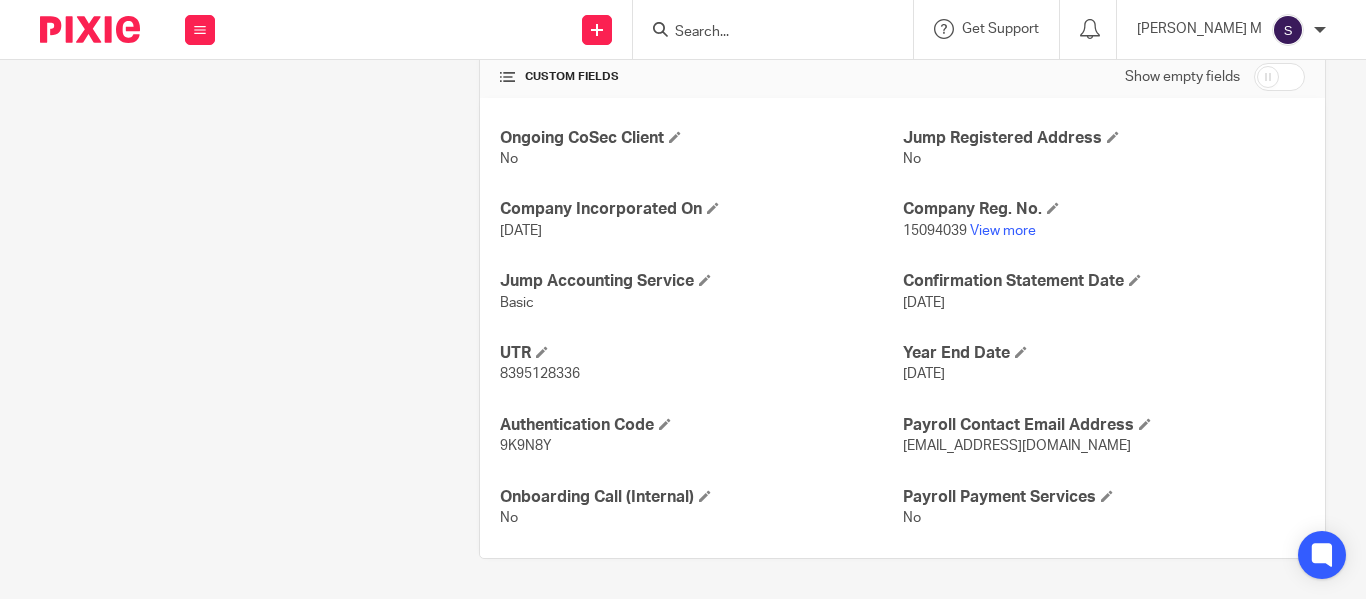 click on "Ongoing CoSec Client
No
Jump Registered Address
No
Company Incorporated On
24 Aug 2023
Company Reg. No.
15094039   View more
Jump Accounting Service
Basic
Confirmation Statement Date
23 Aug 2025
UTR
‭8395128336‬
Year End Date
31 Aug 2024
Authentication Code
9K9N8Y
Payroll Contact Email Address
lokivkp@gmail.com
Onboarding Call (Internal)
No
Payroll Payment Services
No" at bounding box center [902, 328] 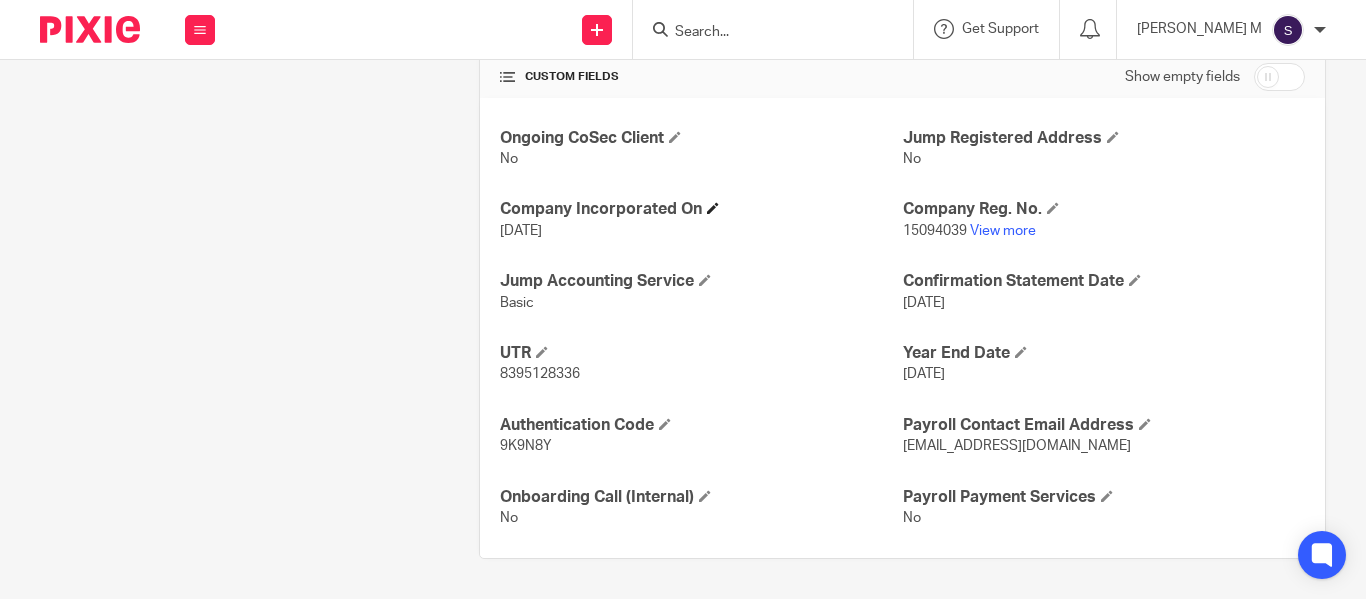 drag, startPoint x: 580, startPoint y: 233, endPoint x: 496, endPoint y: 202, distance: 89.537704 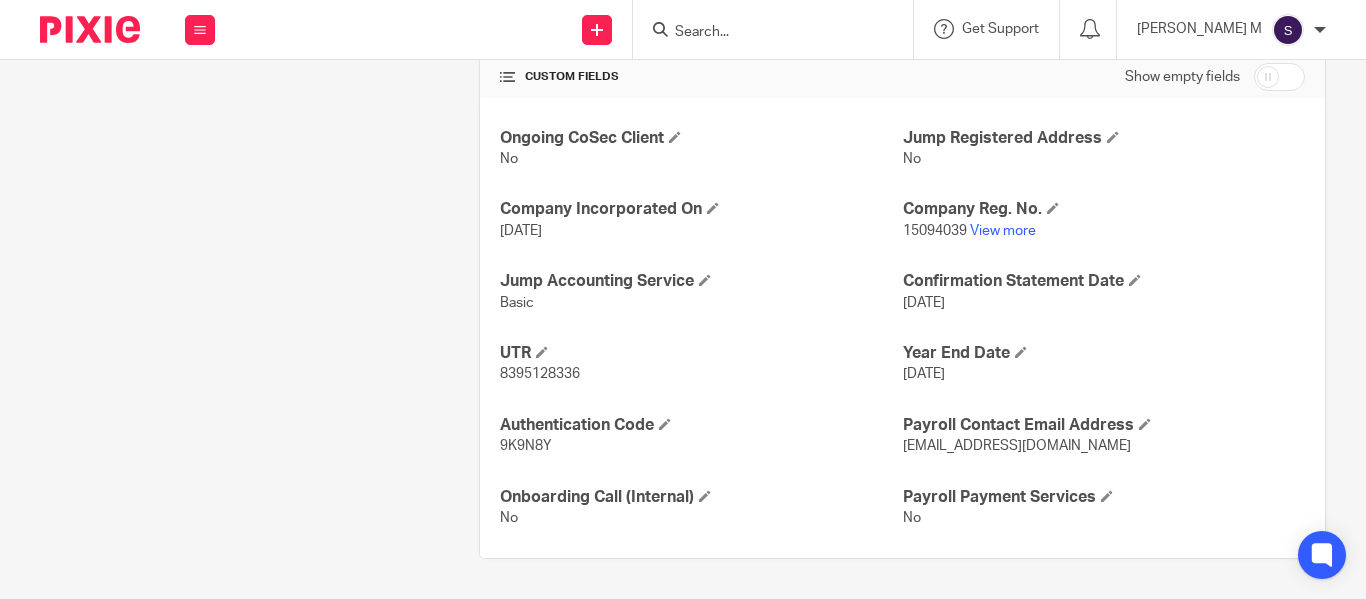 click on "Ongoing CoSec Client
No
Jump Registered Address
No
Company Incorporated On
24 Aug 2023
Company Reg. No.
15094039   View more
Jump Accounting Service
Basic
Confirmation Statement Date
23 Aug 2025
UTR
‭8395128336‬
Year End Date
31 Aug 2024
Authentication Code
9K9N8Y
Payroll Contact Email Address
lokivkp@gmail.com
Onboarding Call (Internal)
No
Payroll Payment Services
No" at bounding box center [902, 328] 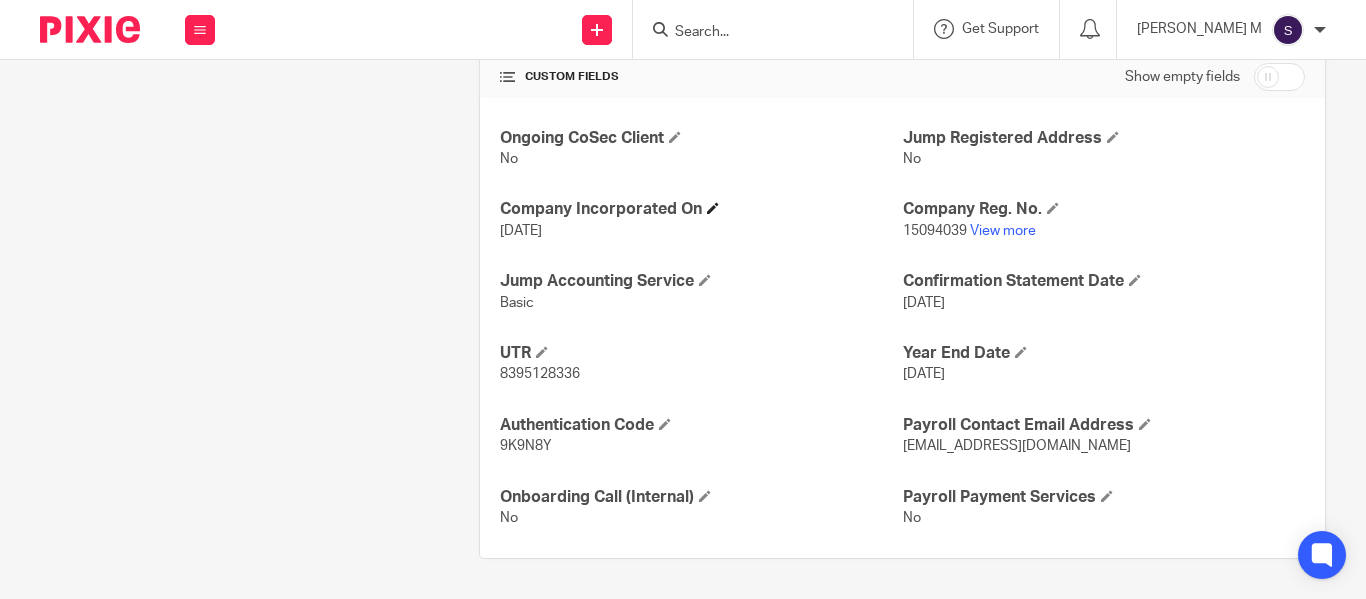 drag, startPoint x: 578, startPoint y: 233, endPoint x: 496, endPoint y: 203, distance: 87.31552 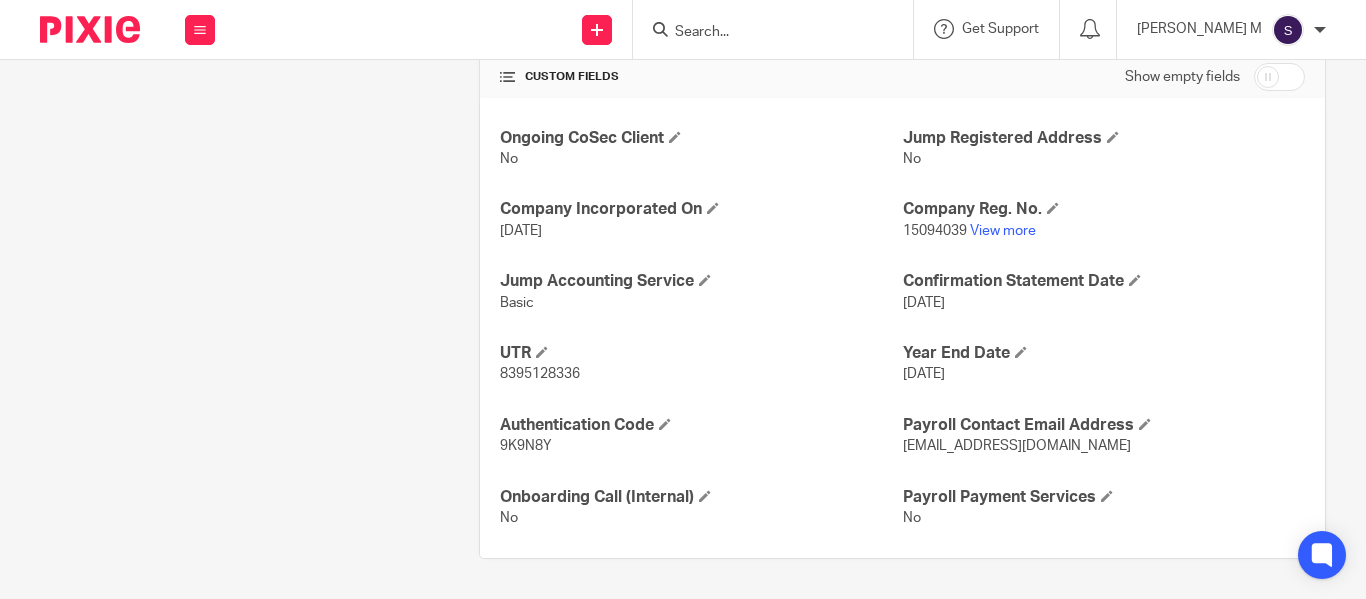 click on "Ongoing CoSec Client
No
Jump Registered Address
No
Company Incorporated On
24 Aug 2023
Company Reg. No.
15094039   View more
Jump Accounting Service
Basic
Confirmation Statement Date
23 Aug 2025
UTR
‭8395128336‬
Year End Date
31 Aug 2024
Authentication Code
9K9N8Y
Payroll Contact Email Address
lokivkp@gmail.com
Onboarding Call (Internal)
No
Payroll Payment Services
No" at bounding box center [902, 328] 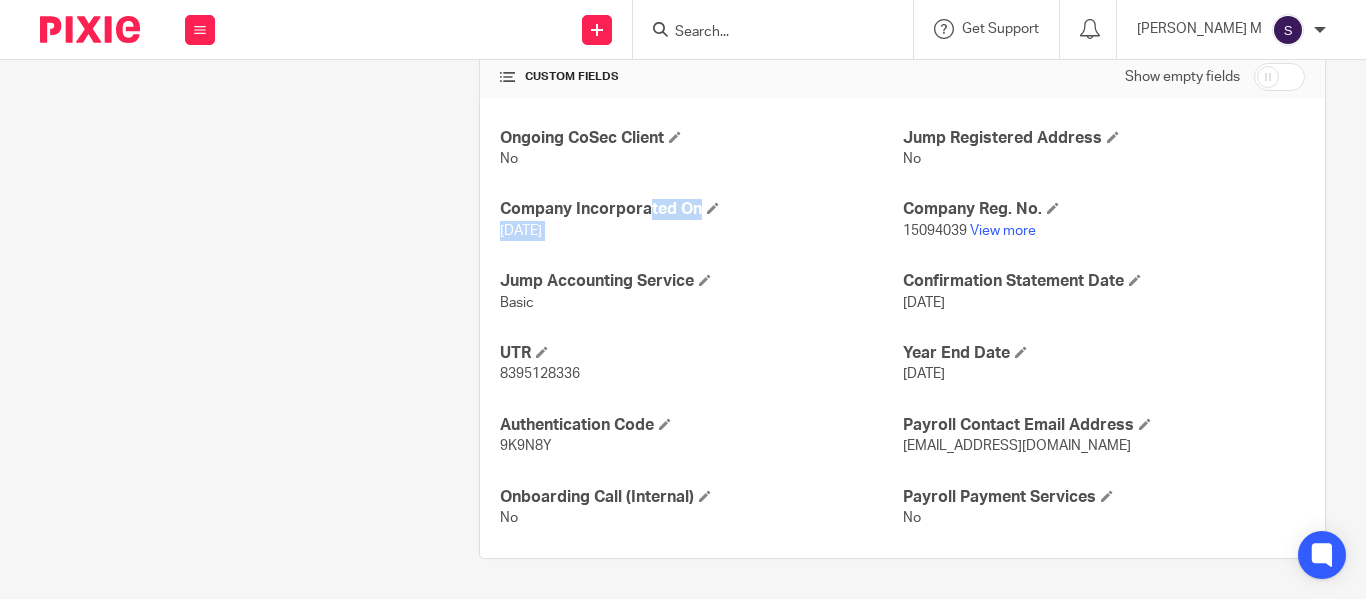 drag, startPoint x: 495, startPoint y: 203, endPoint x: 594, endPoint y: 232, distance: 103.16007 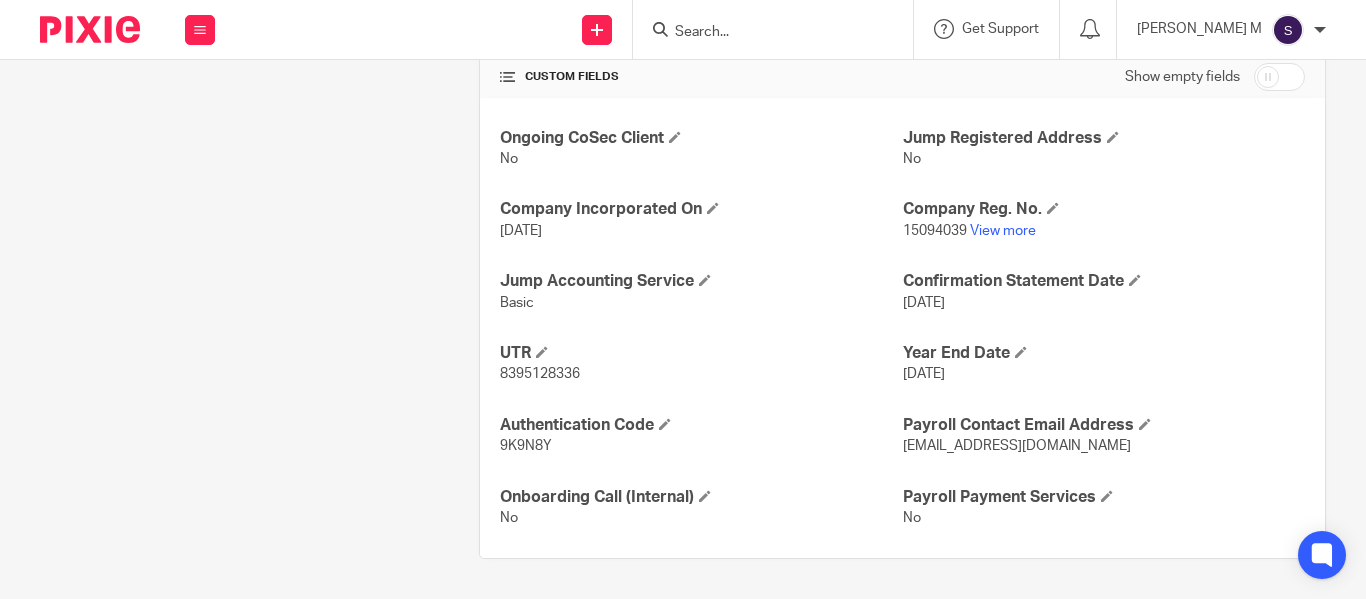 click on "More details
Client manager
Hely Patel
Hely Patel
Aashish A
Abinandhana P.K
Abirami Senthilkumar
Aishwarya Ramachandran
Anbuselvan S
Archana S
Ashwini Prasad
Beata Mazurek
Bhavadharanni R
Bumitha A
Company Secretary At Jump Accounting
Deeksha K S
Dhakshaya M
Dharani Senthilkumar
Dharani M
Dharshini S
Dhivya S T
Elena Devitt Fidalgo
Fatjeta Malaj
Finance At Jump Accounting
Gadha B
Geetha M" at bounding box center [887, 39] 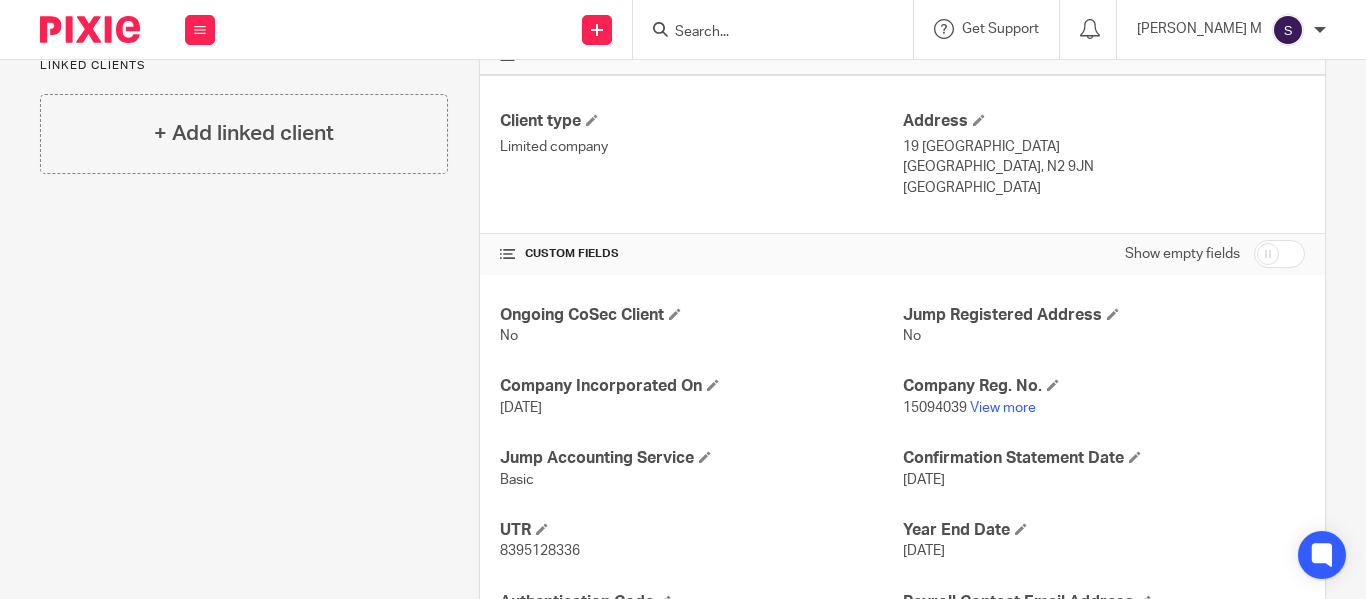 scroll, scrollTop: 0, scrollLeft: 0, axis: both 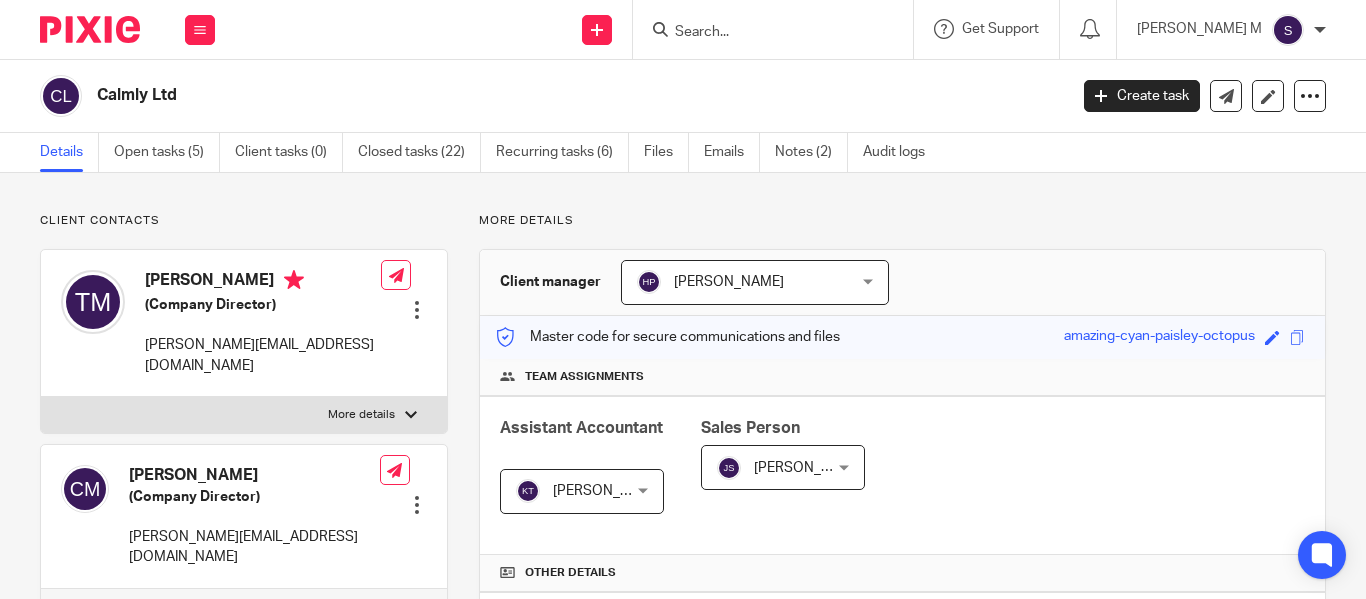 click on "Client contacts
[PERSON_NAME]
(Company Director)
[PERSON_NAME][EMAIL_ADDRESS][DOMAIN_NAME]
Edit contact
Create client from contact
Export data
Make primary
CC in auto emails" at bounding box center (683, 769) 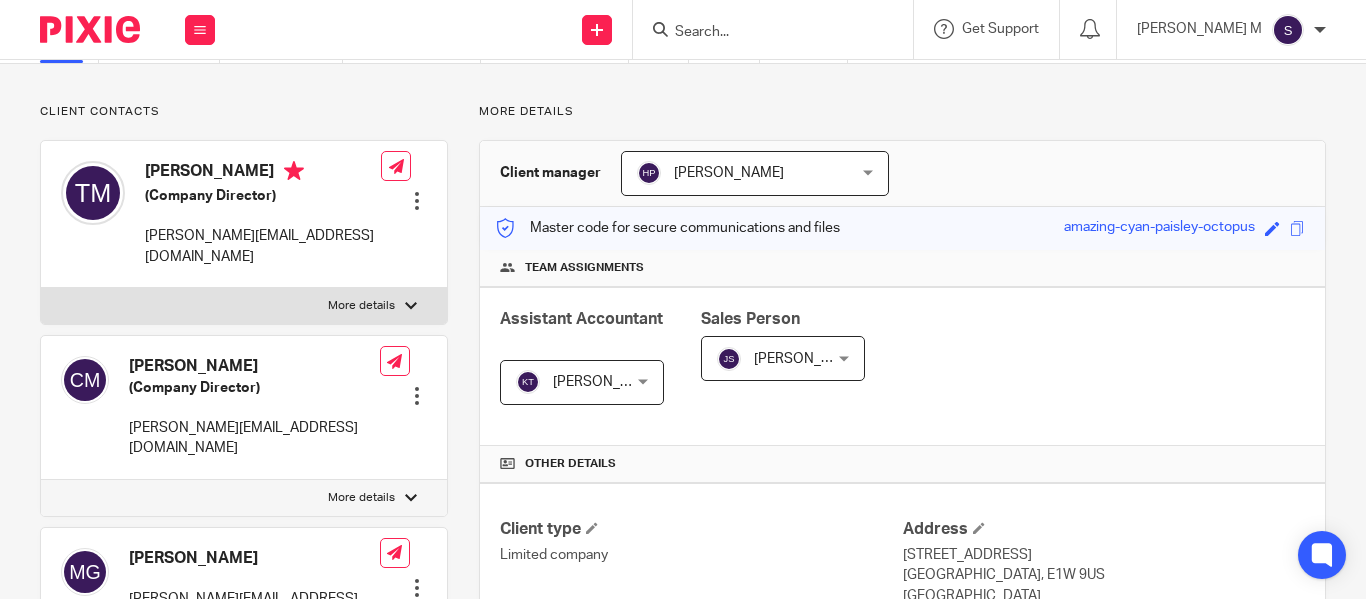 scroll, scrollTop: 0, scrollLeft: 0, axis: both 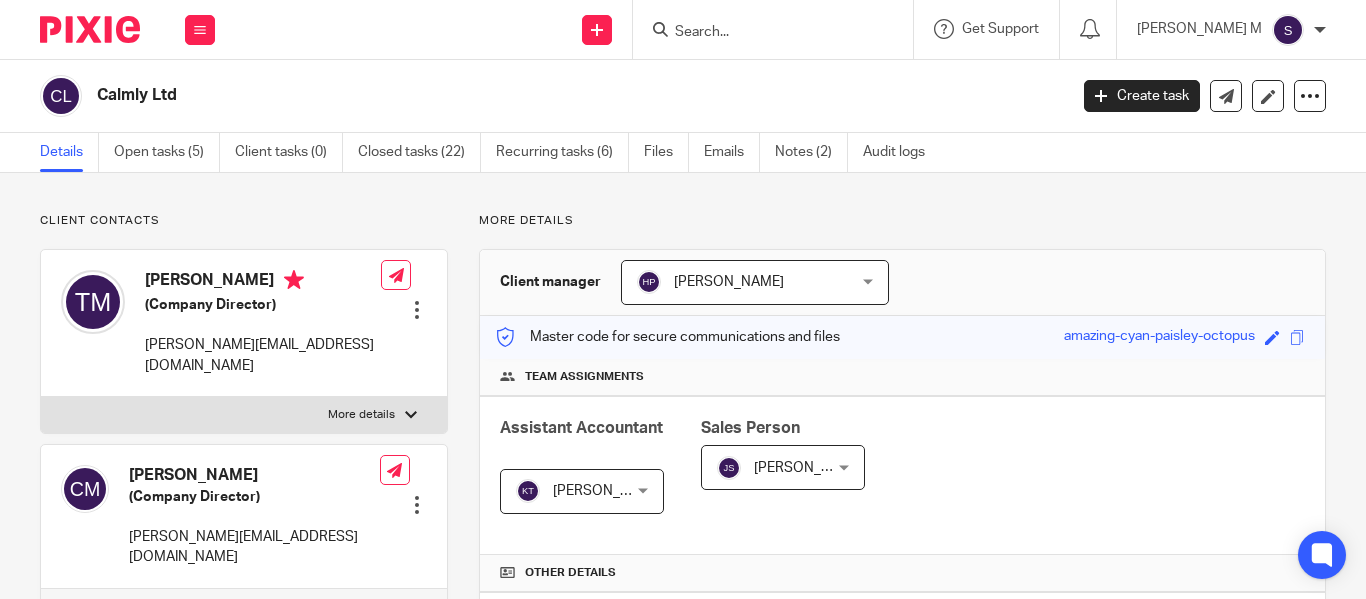 click on "More details" at bounding box center [902, 221] 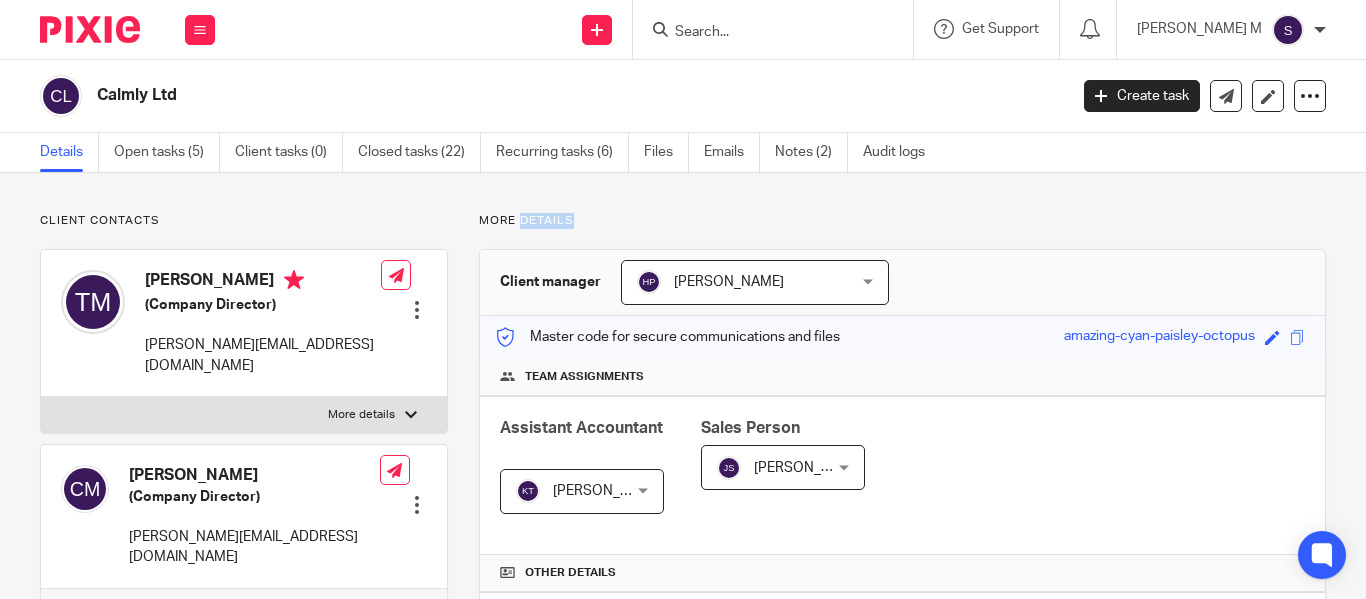 click on "More details" at bounding box center [902, 221] 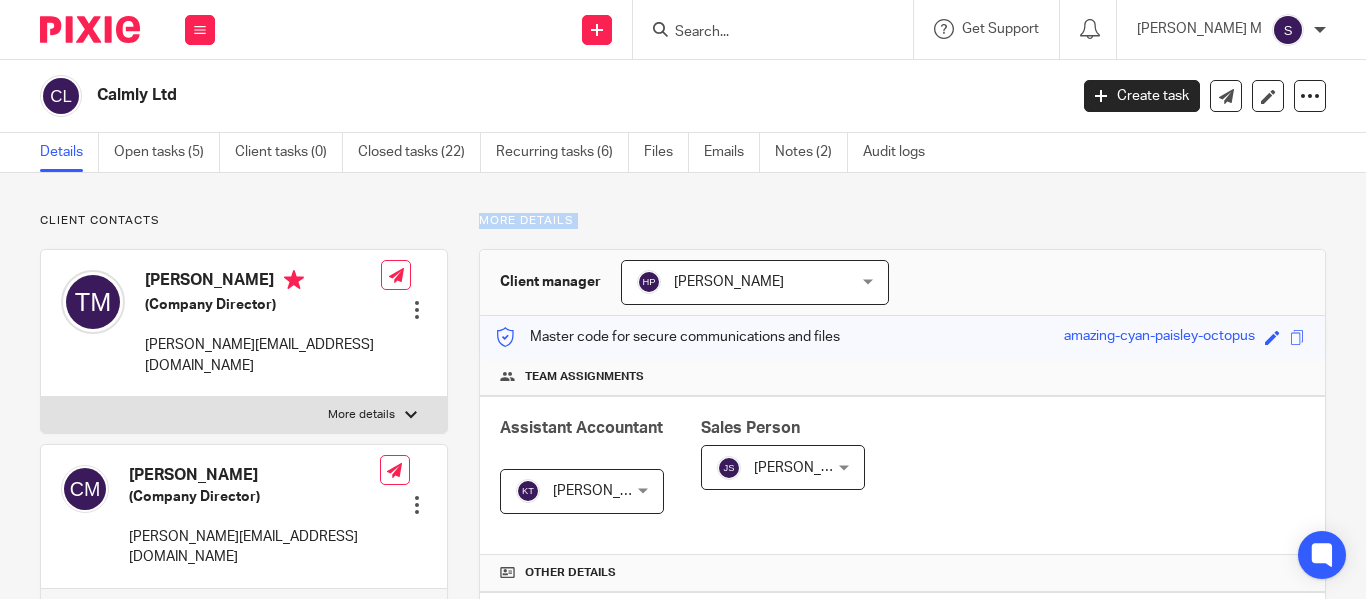 drag, startPoint x: 550, startPoint y: 217, endPoint x: 673, endPoint y: 202, distance: 123.911255 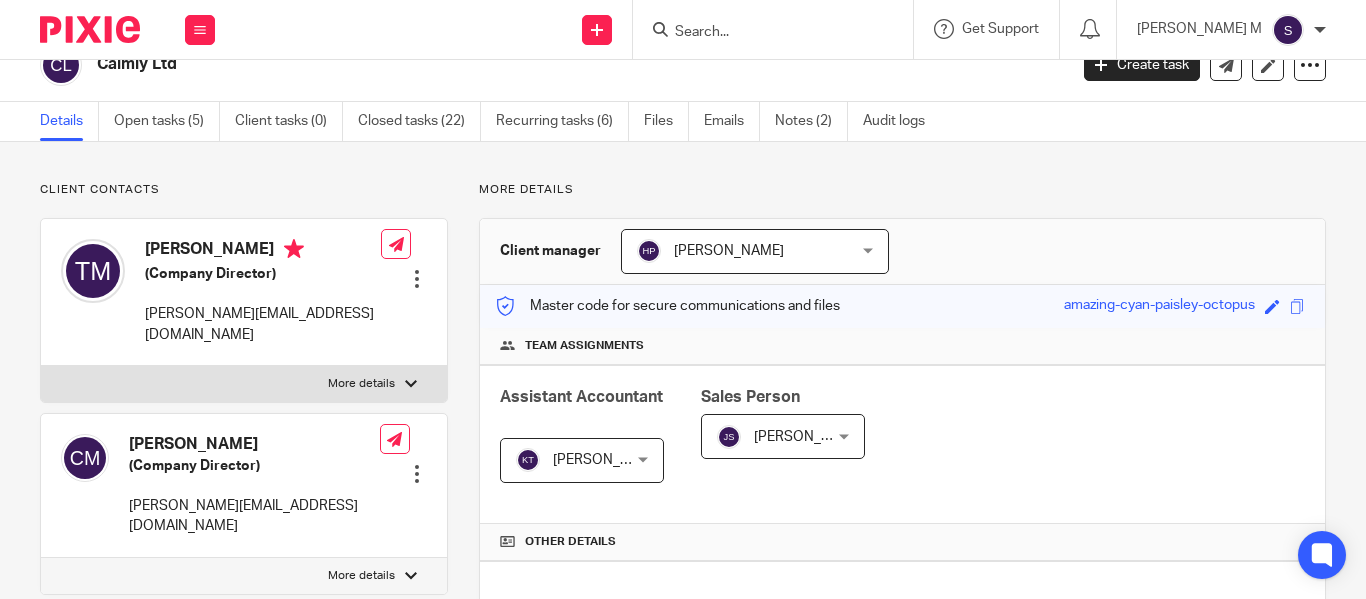 scroll, scrollTop: 0, scrollLeft: 0, axis: both 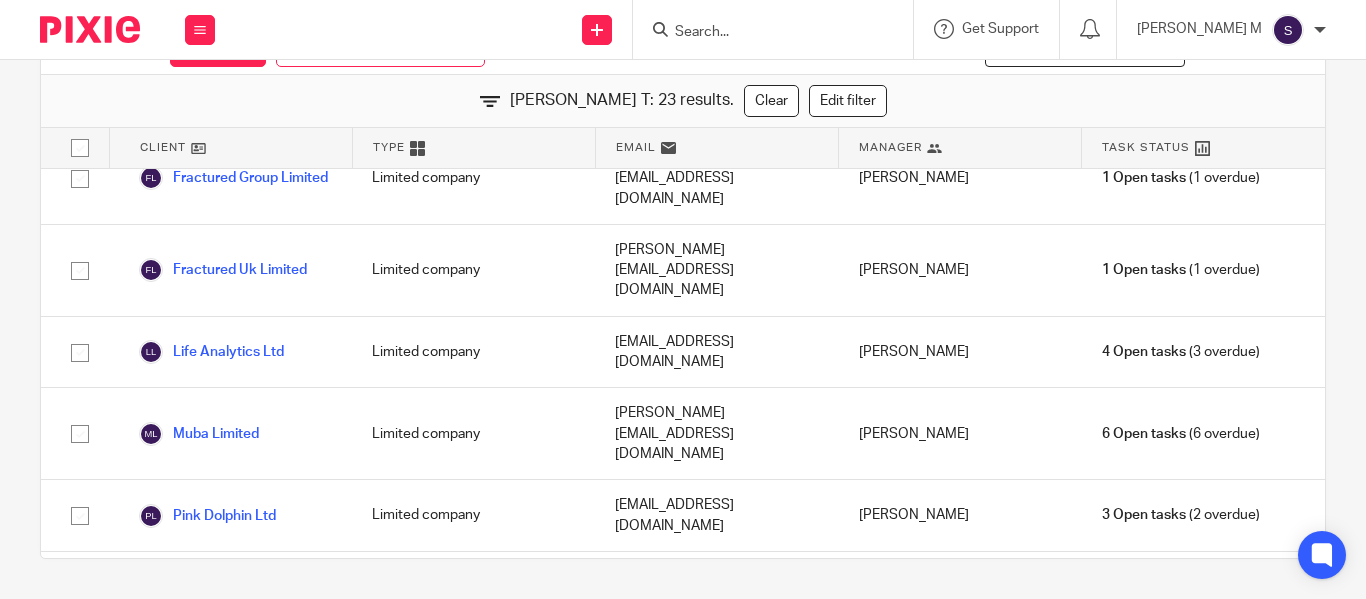 click at bounding box center (763, 33) 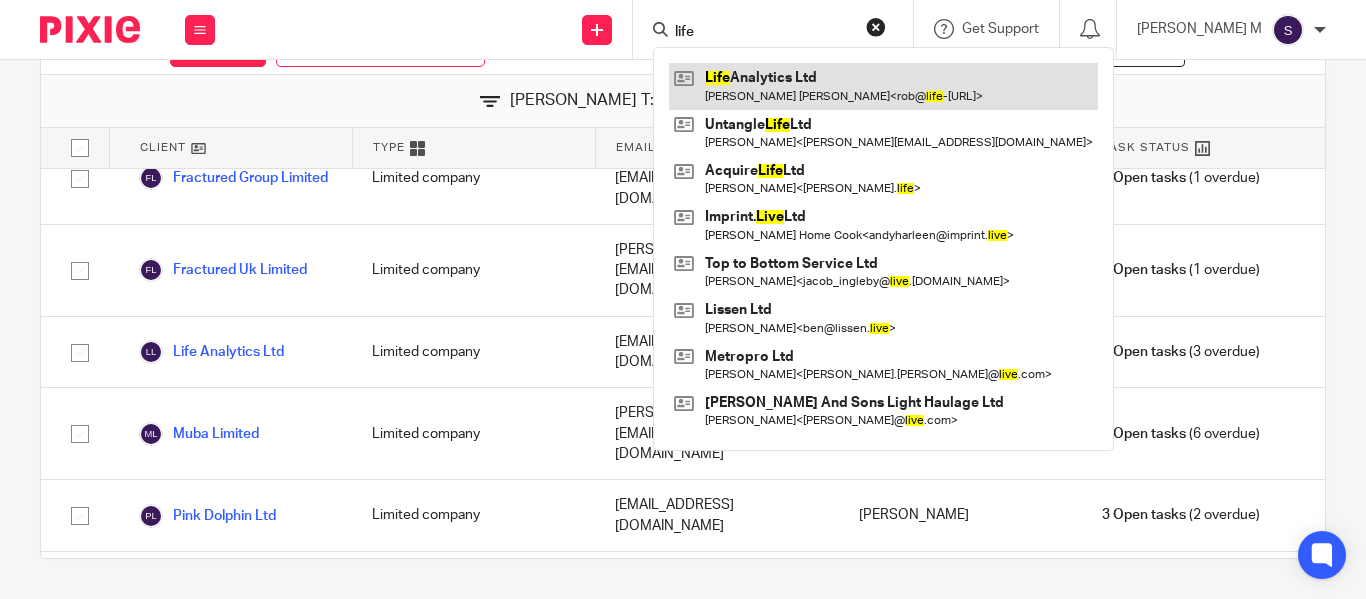 type on "life" 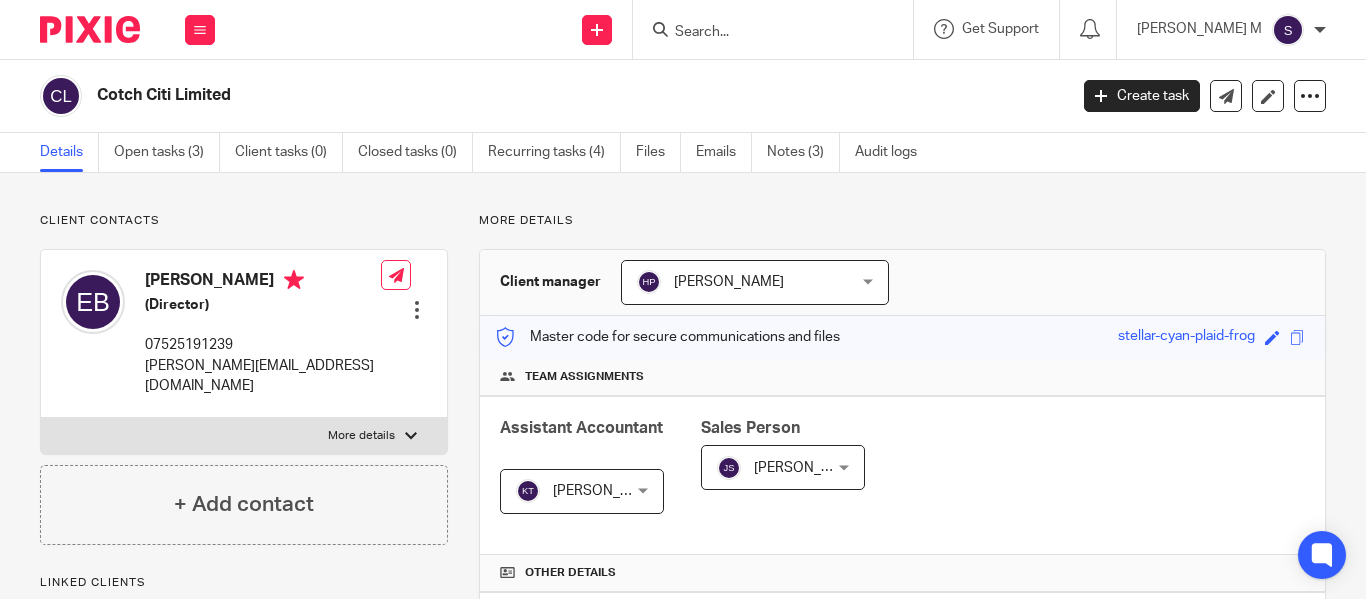 scroll, scrollTop: 0, scrollLeft: 0, axis: both 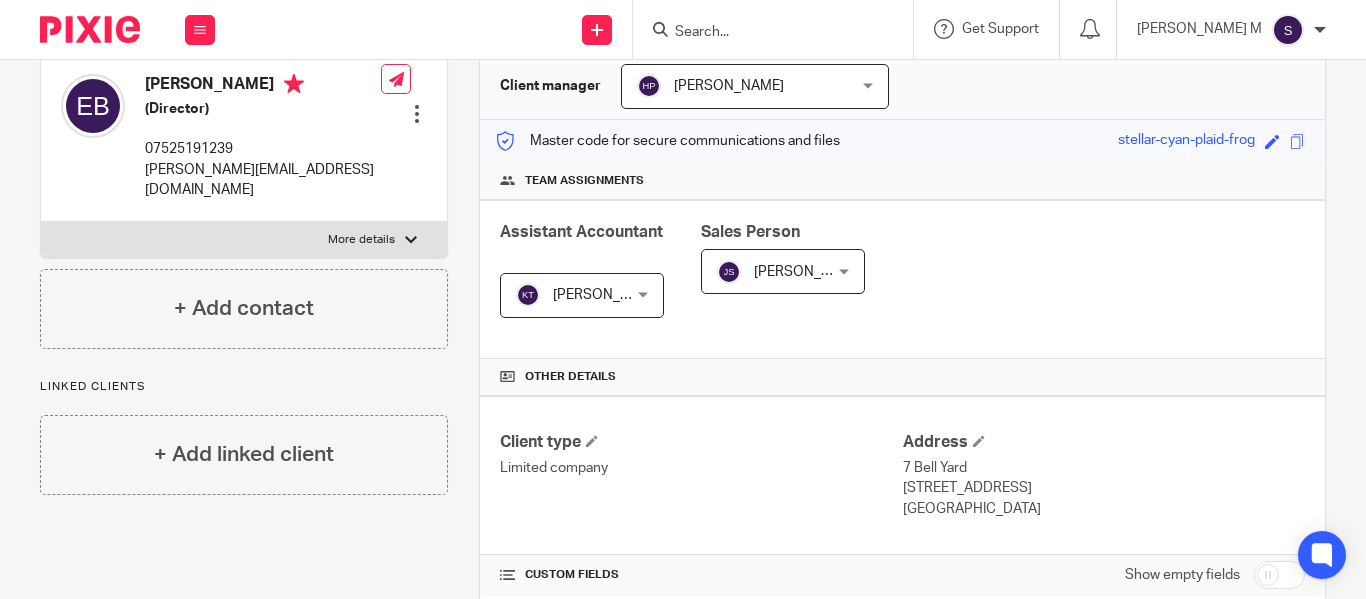 click on "Master code for secure communications and files" at bounding box center [667, 141] 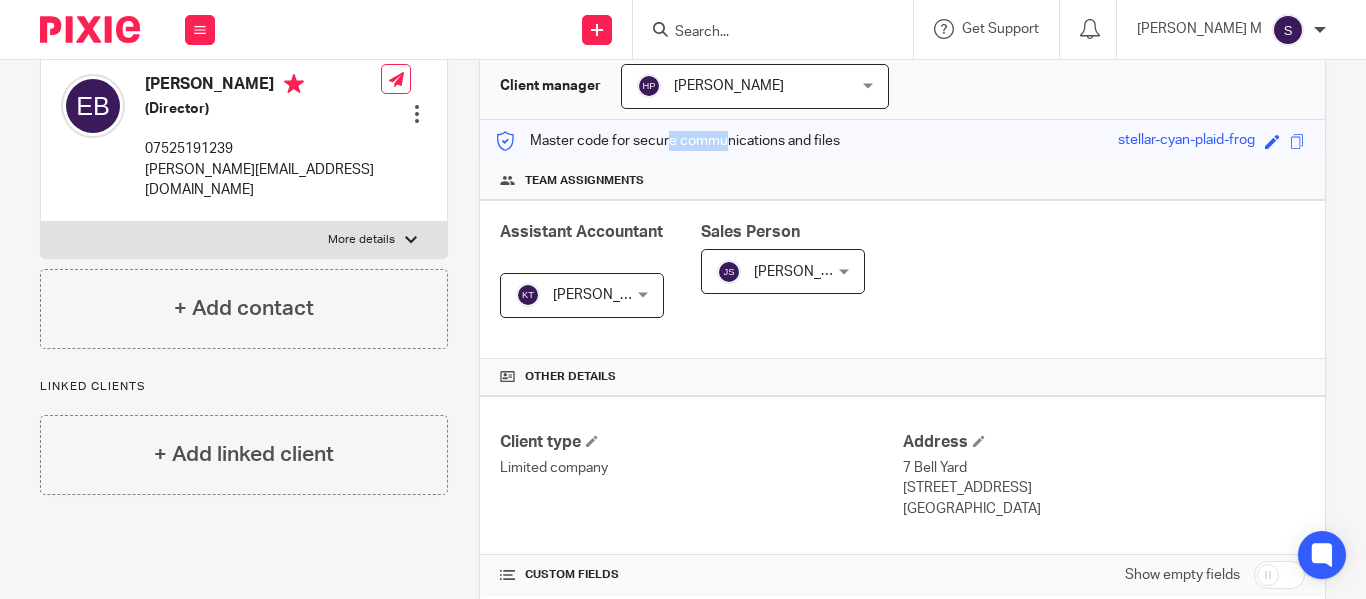 click on "Master code for secure communications and files" at bounding box center [667, 141] 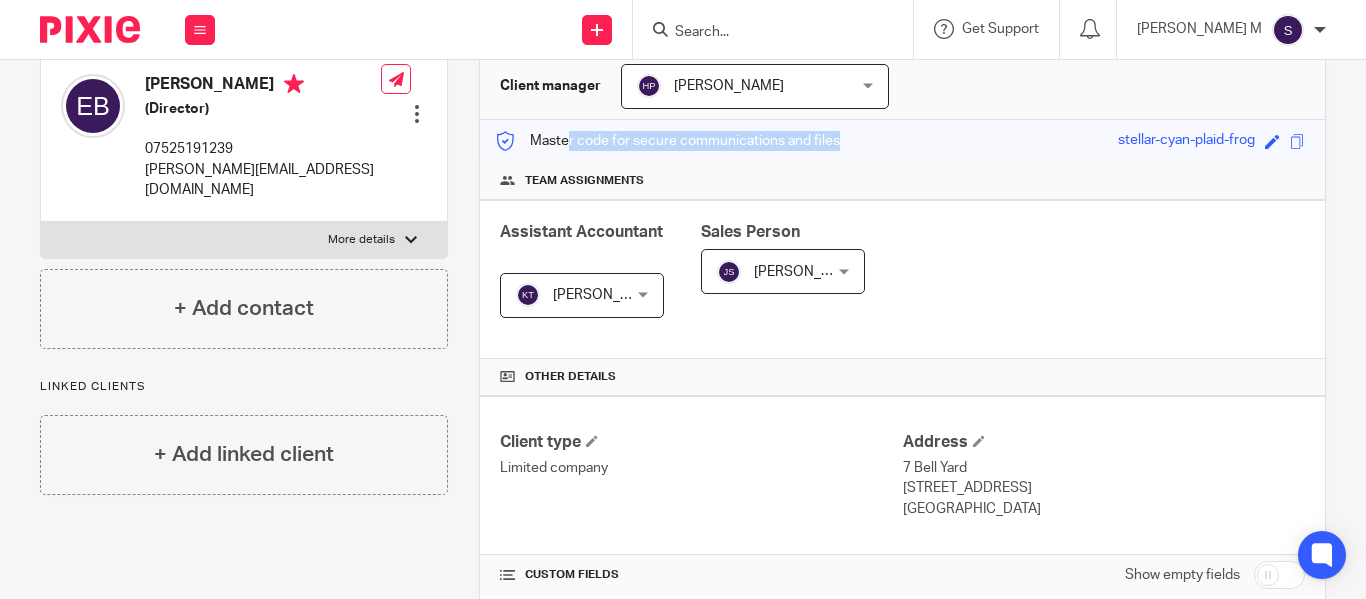 click on "Master code for secure communications and files" at bounding box center [667, 141] 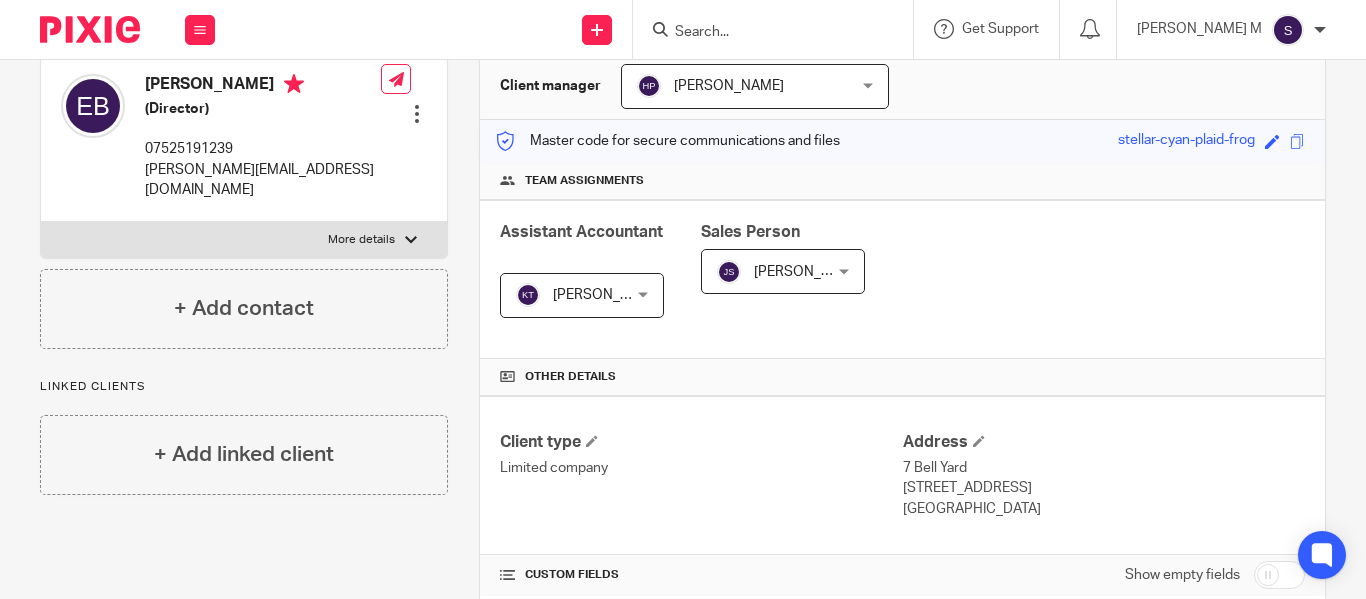 click on "Team assignments" at bounding box center [902, 181] 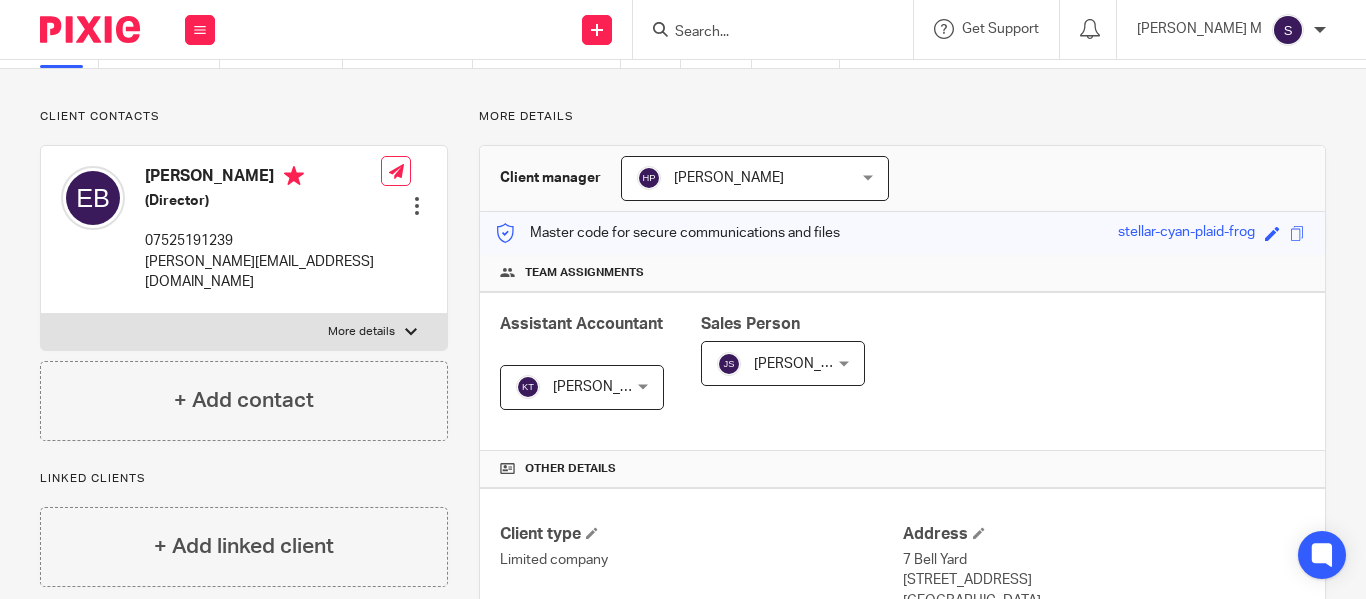 scroll, scrollTop: 0, scrollLeft: 0, axis: both 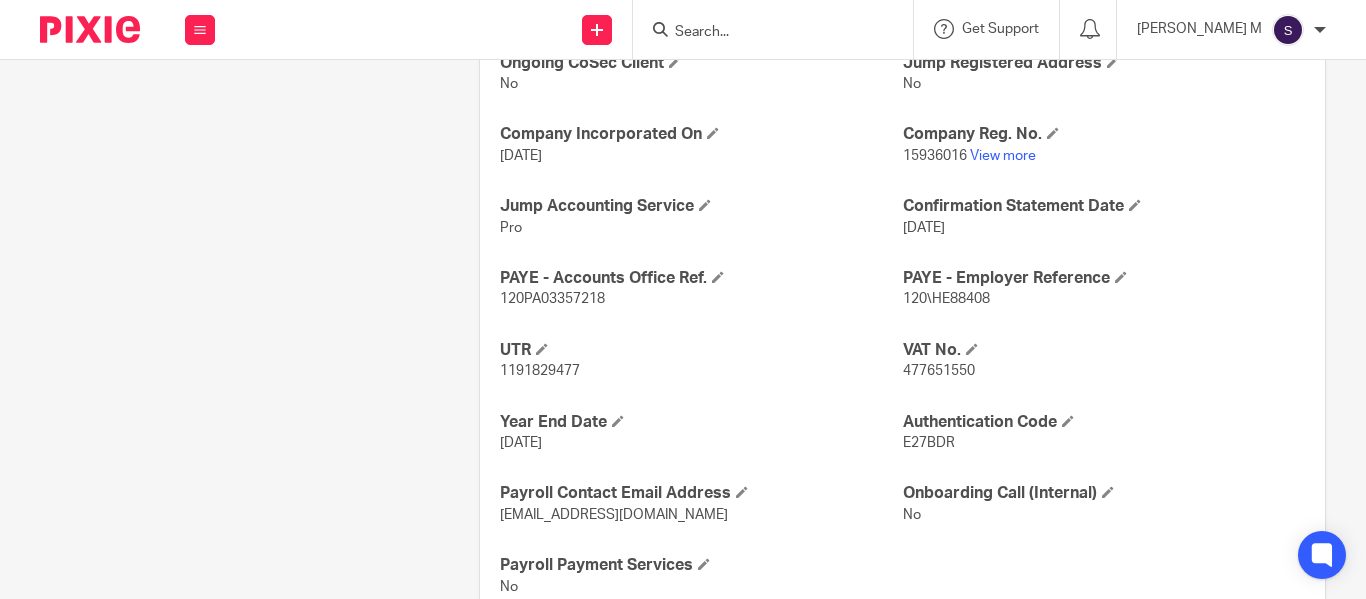click on "120\HE88408" at bounding box center [946, 299] 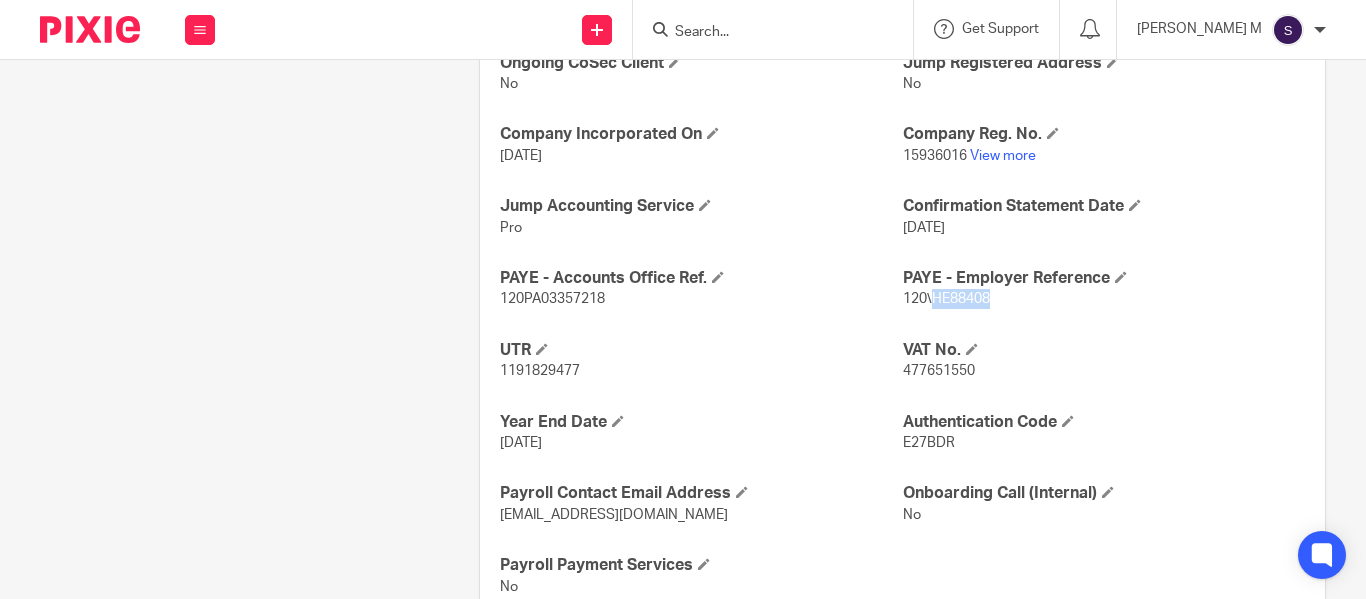 click on "120\HE88408" at bounding box center (946, 299) 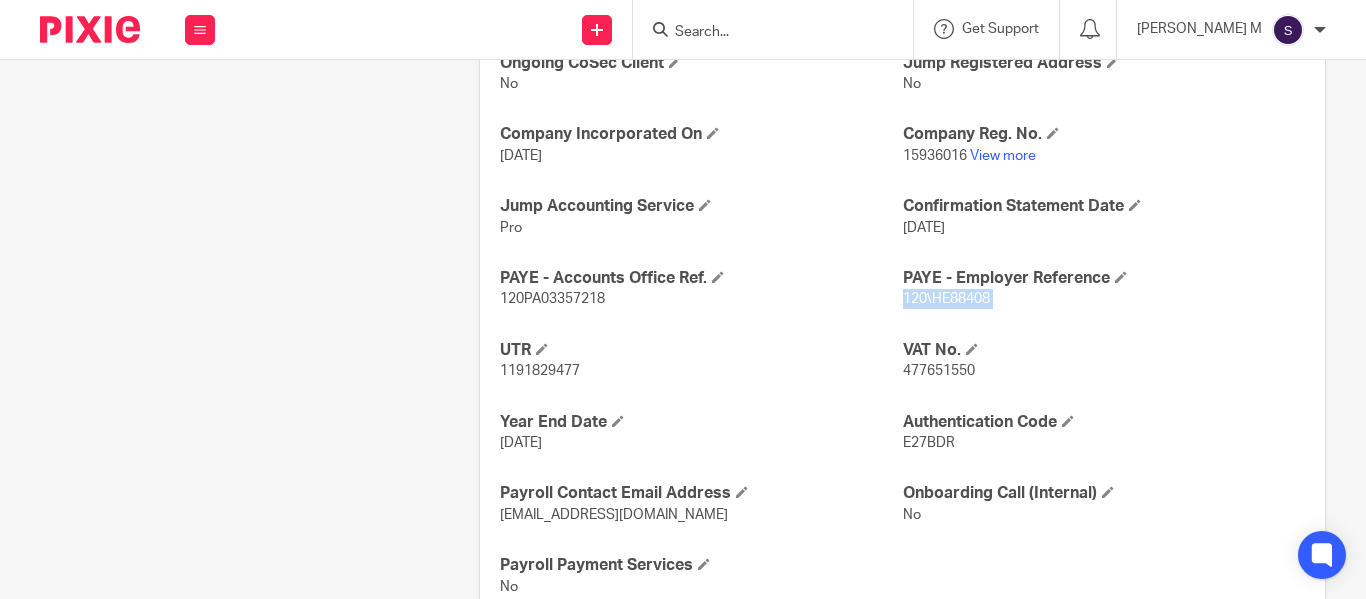 click on "120\HE88408" at bounding box center (946, 299) 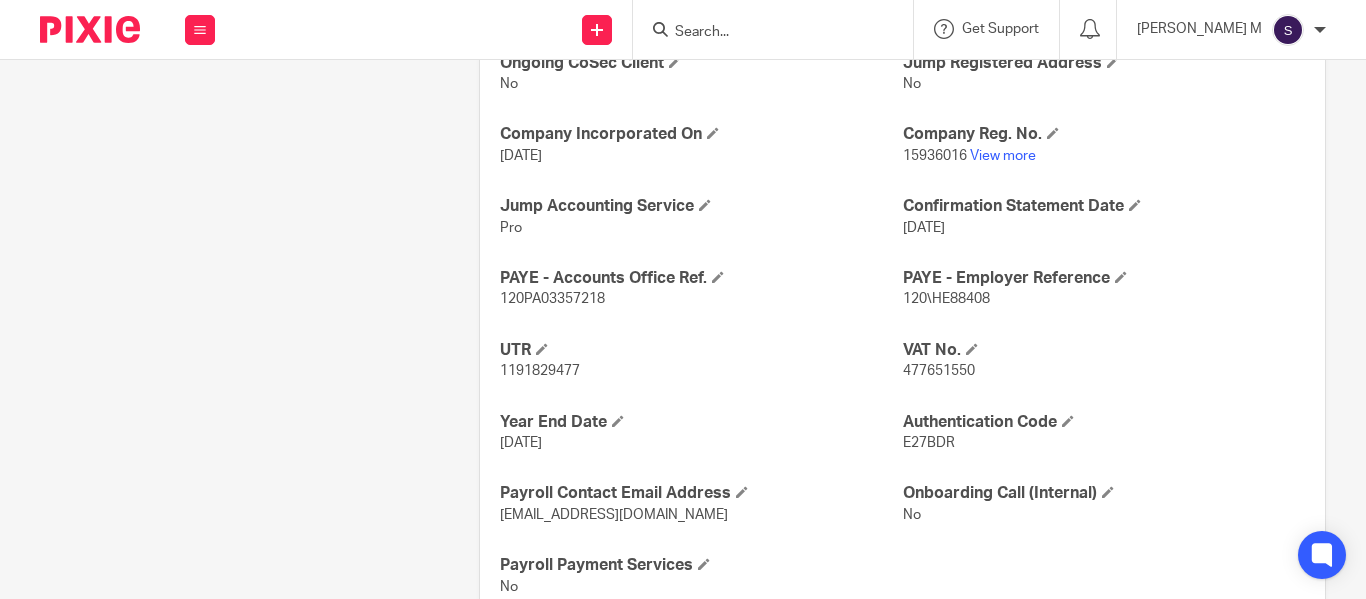 click on "120PA03357218" at bounding box center [552, 299] 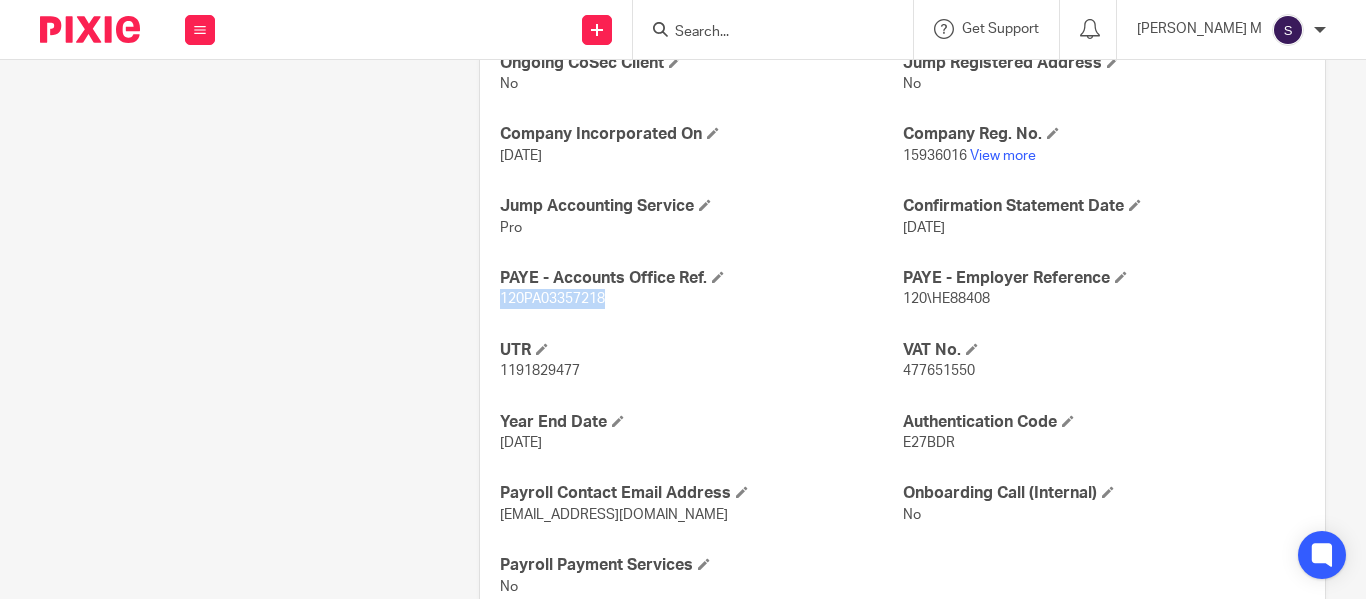 click on "120PA03357218" at bounding box center (552, 299) 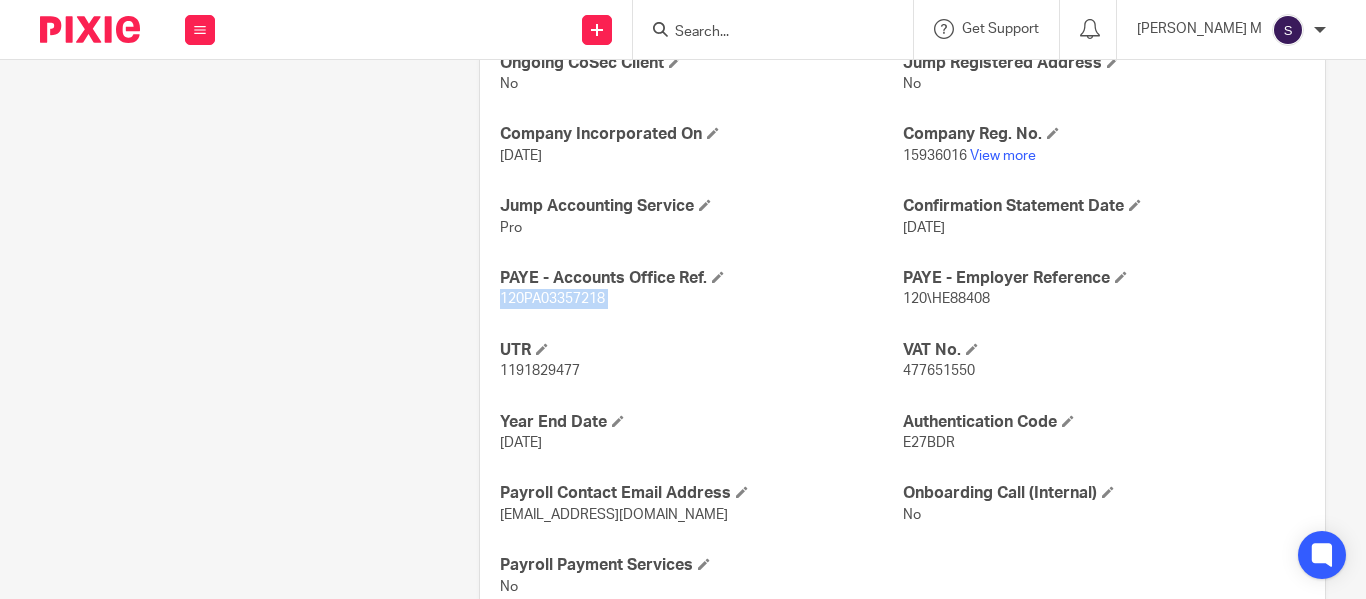 click on "120PA03357218" at bounding box center (552, 299) 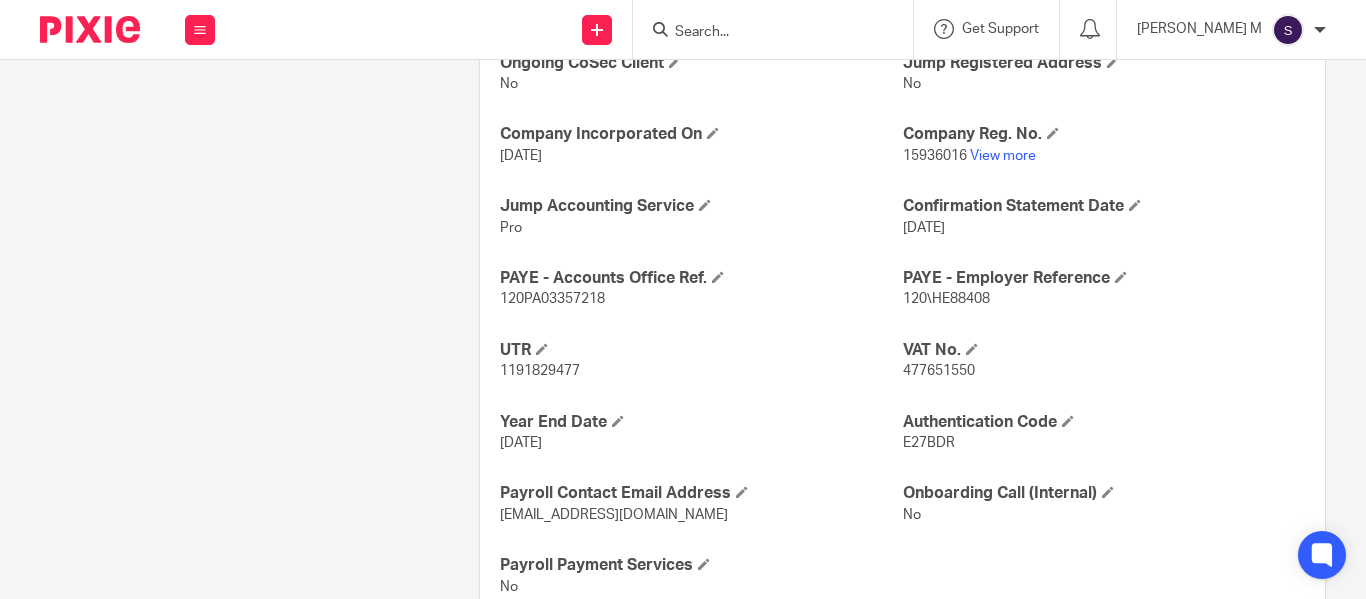 click on "120PA03357218" at bounding box center [552, 299] 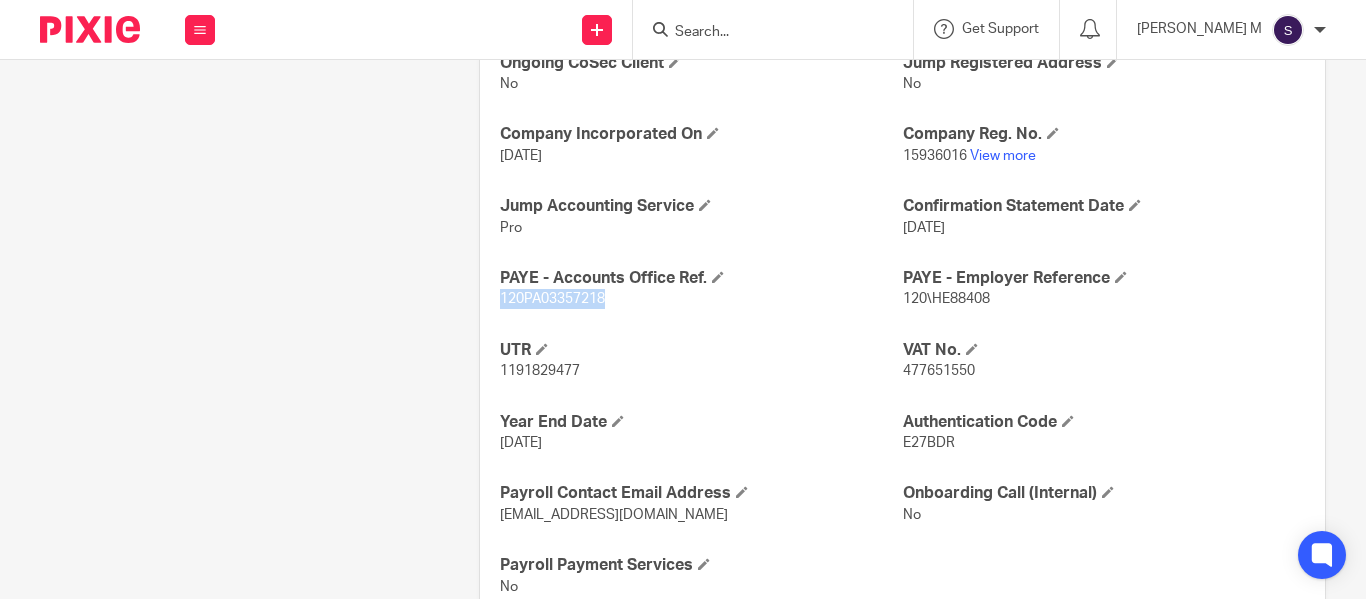 click on "120PA03357218" at bounding box center [552, 299] 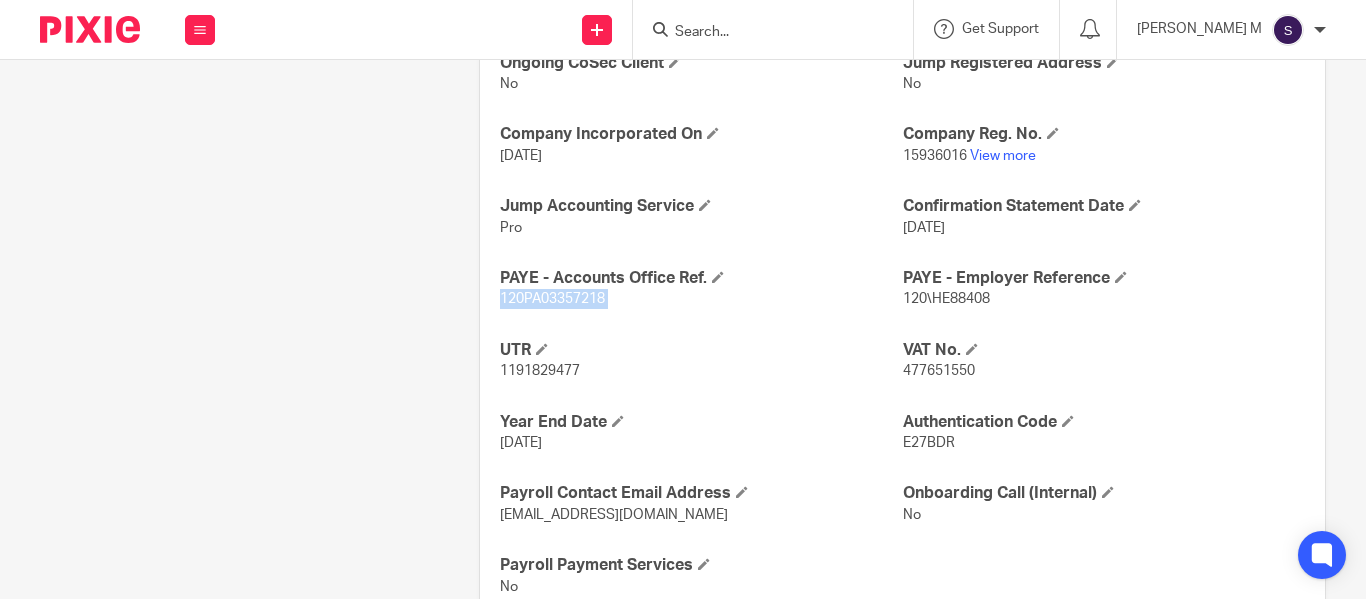 click on "120PA03357218" at bounding box center [552, 299] 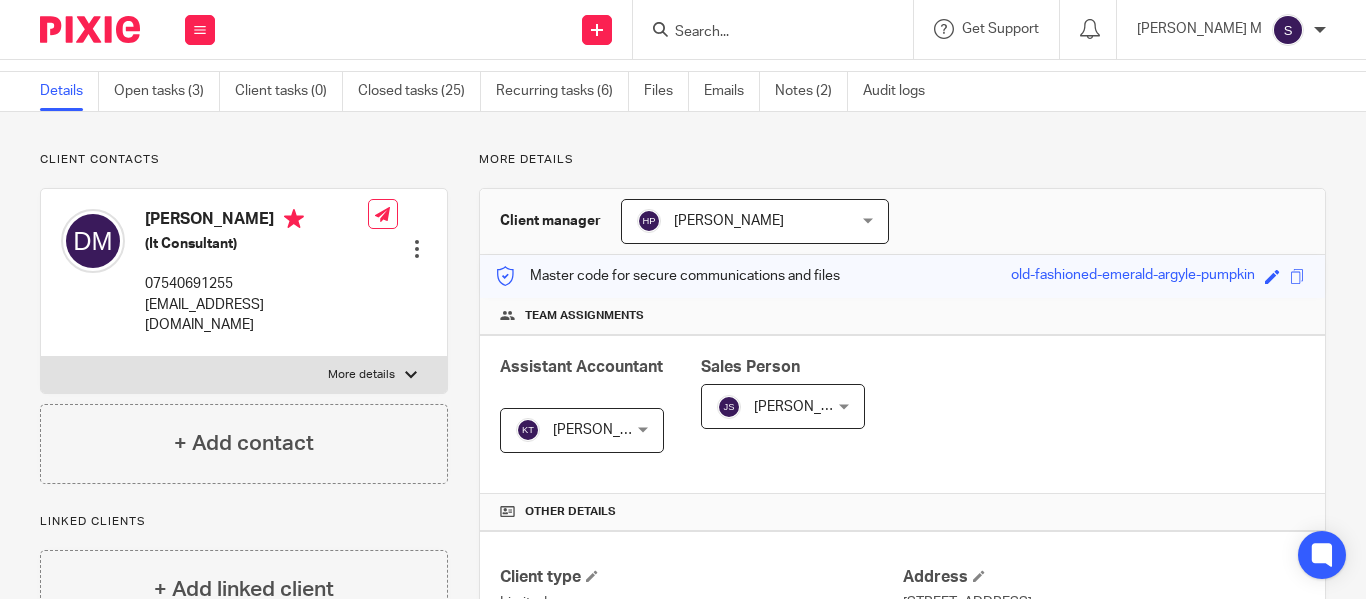 scroll, scrollTop: 62, scrollLeft: 0, axis: vertical 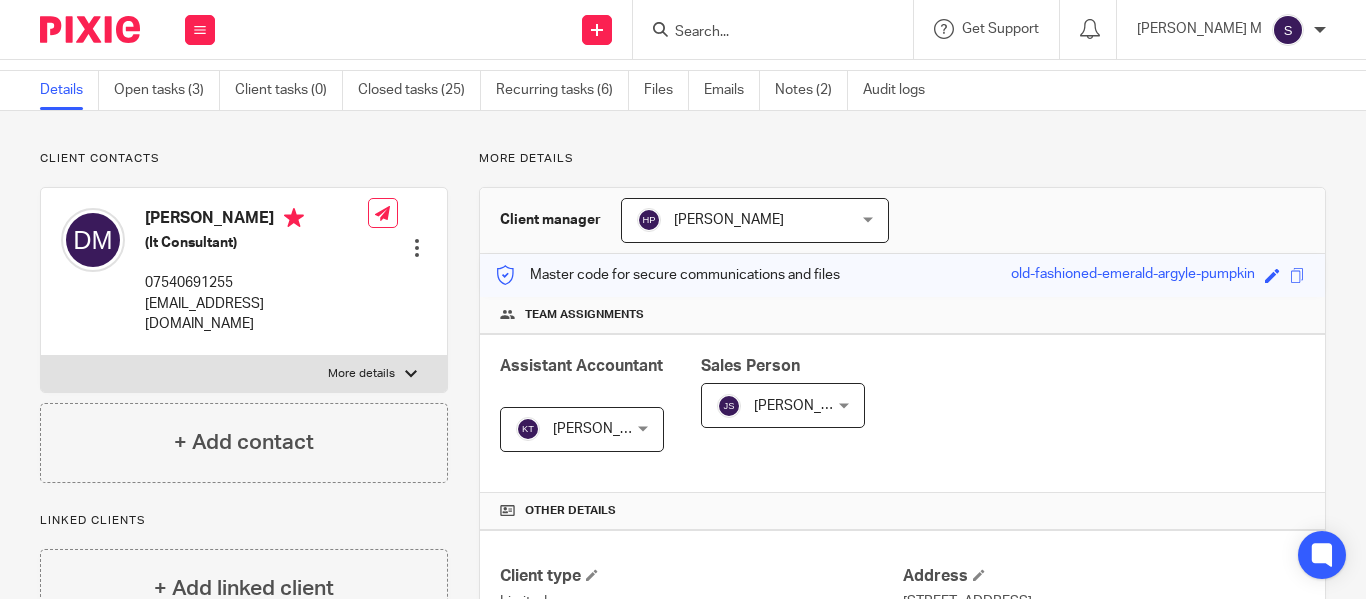 click on "More details" at bounding box center [902, 159] 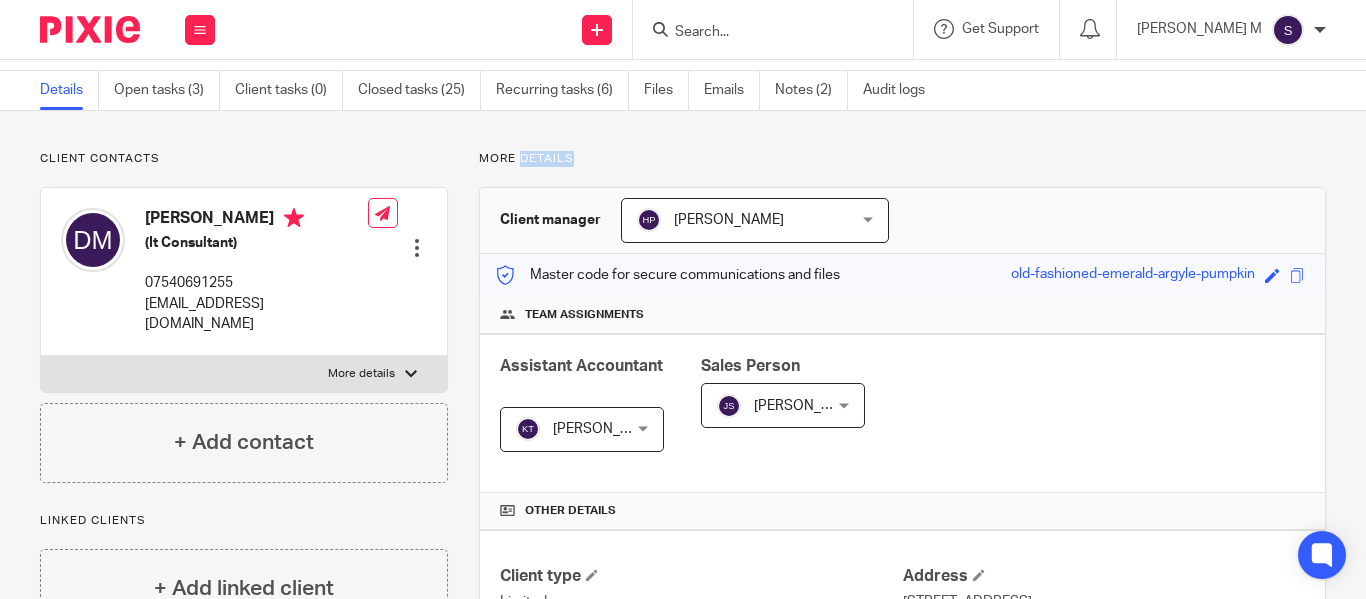 click on "More details" at bounding box center [902, 159] 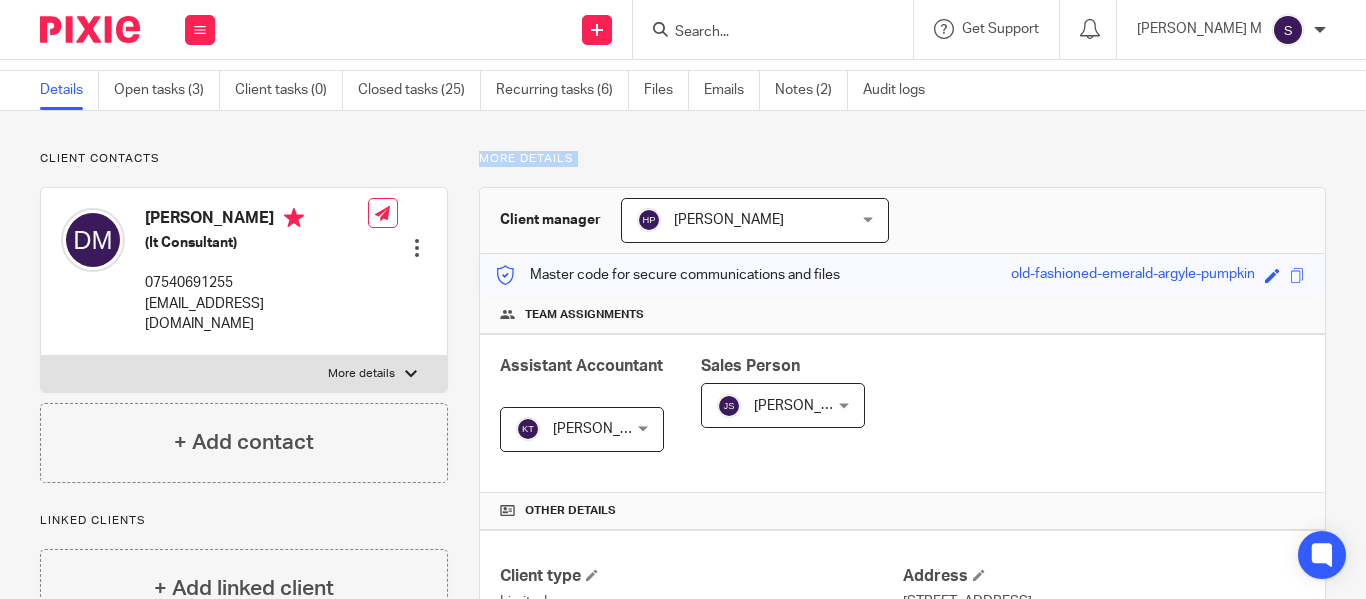click on "More details" at bounding box center [902, 159] 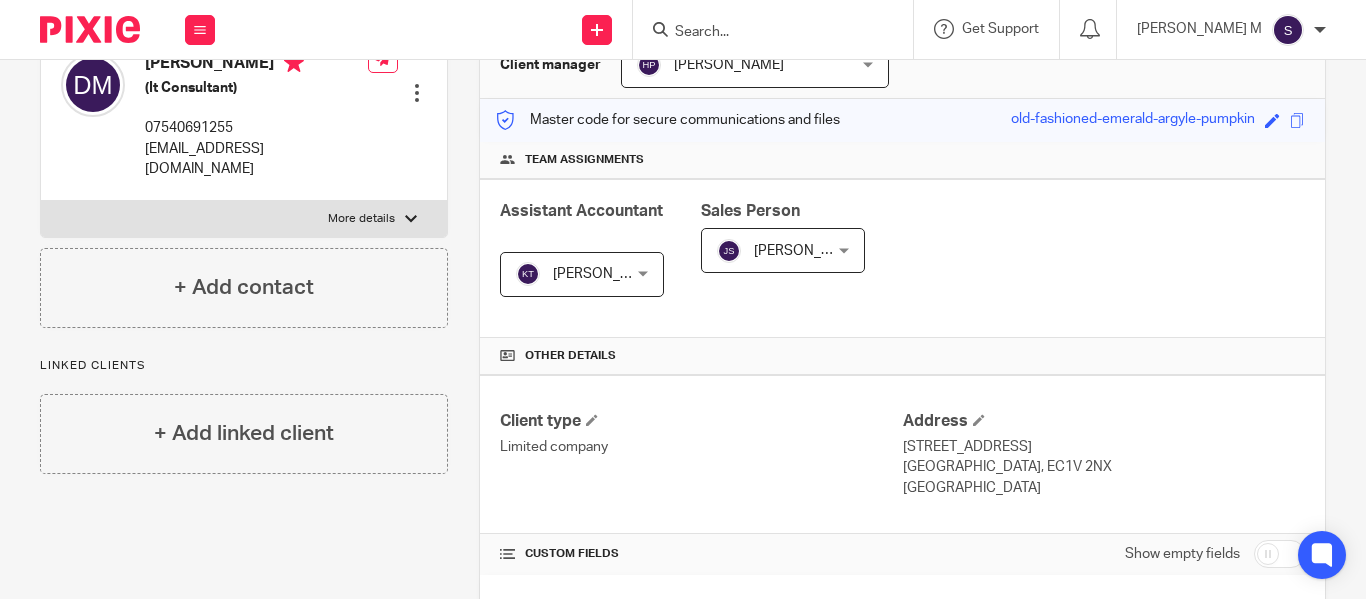 scroll, scrollTop: 221, scrollLeft: 0, axis: vertical 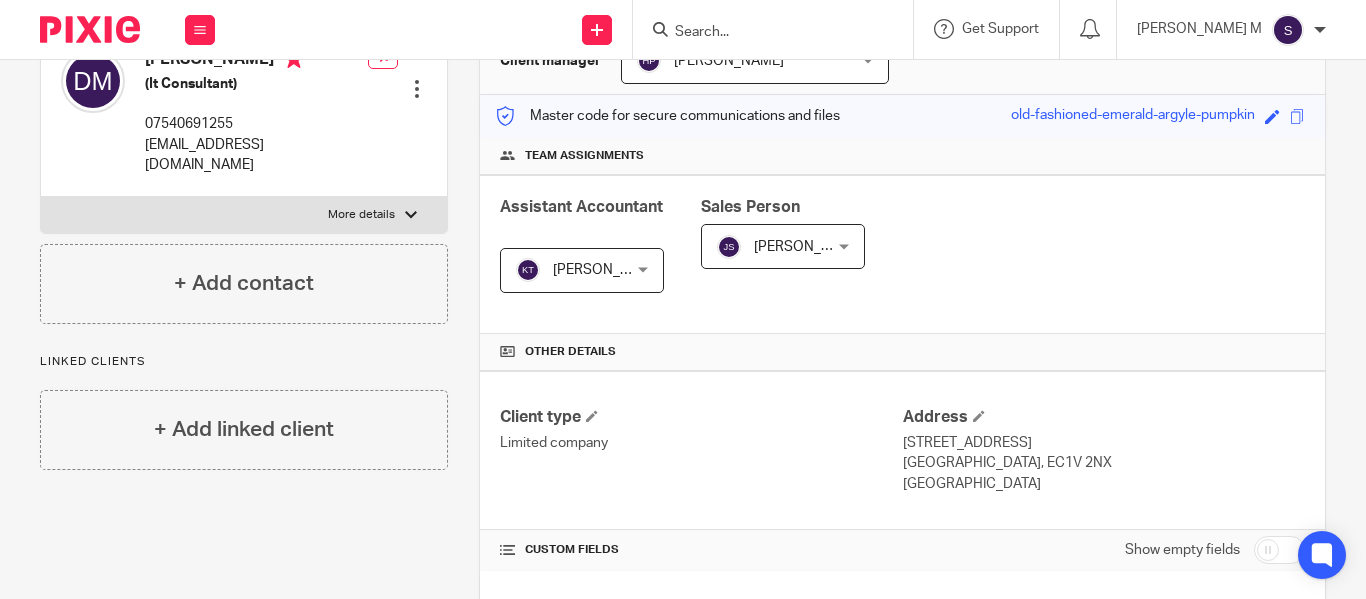 click on "Team assignments" at bounding box center (584, 156) 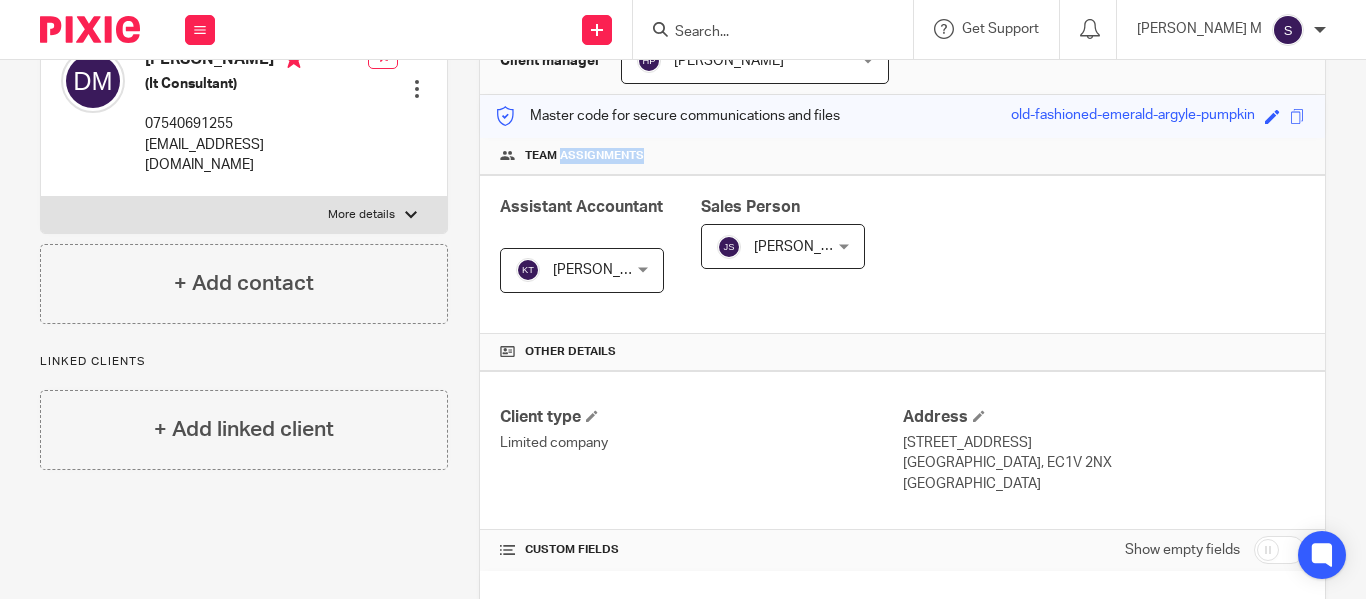 click on "Team assignments" at bounding box center [584, 156] 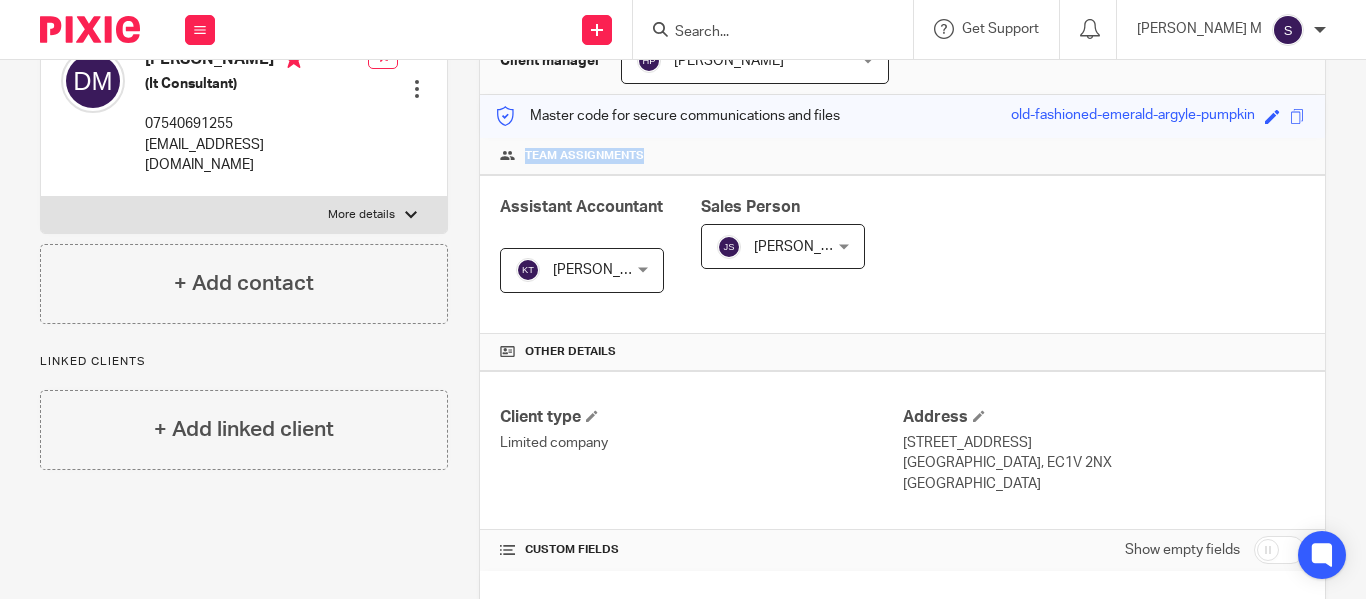click on "Team assignments" at bounding box center (584, 156) 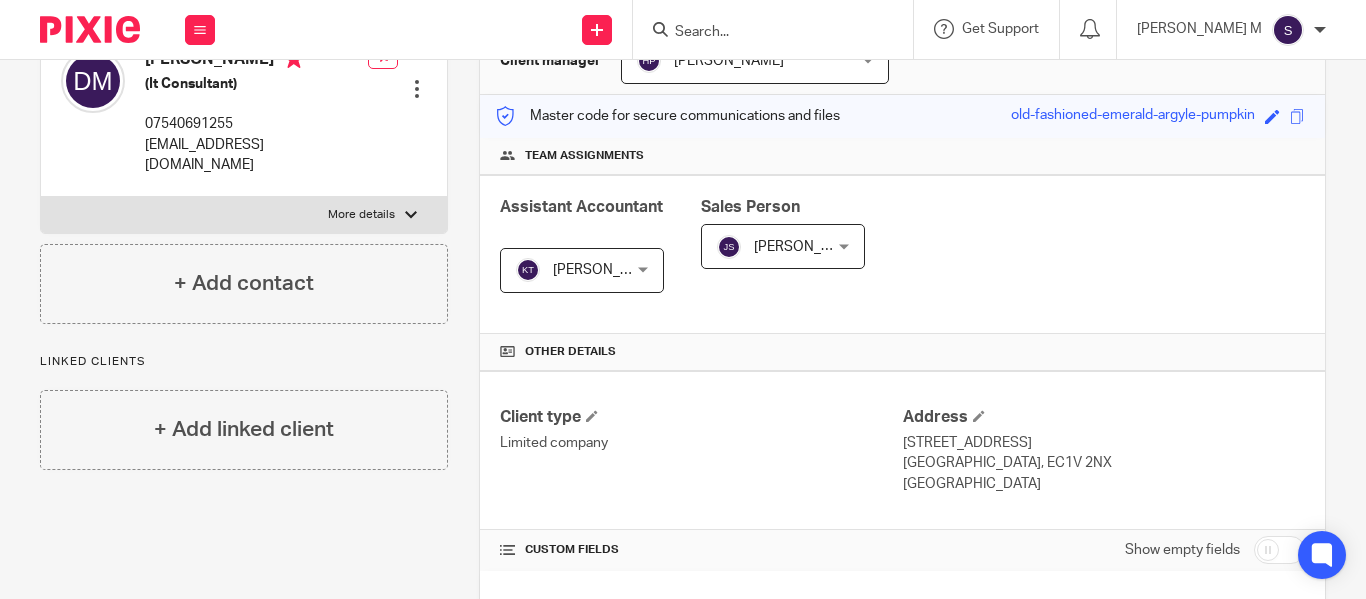 scroll, scrollTop: 0, scrollLeft: 0, axis: both 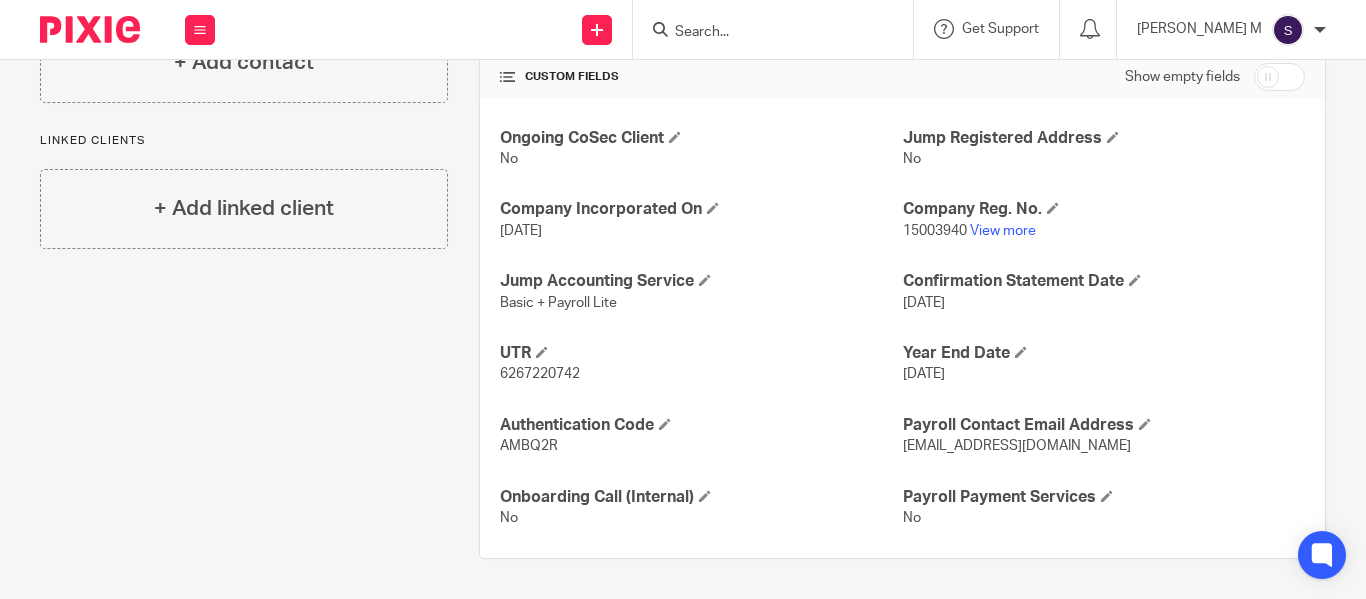 click at bounding box center [1279, 77] 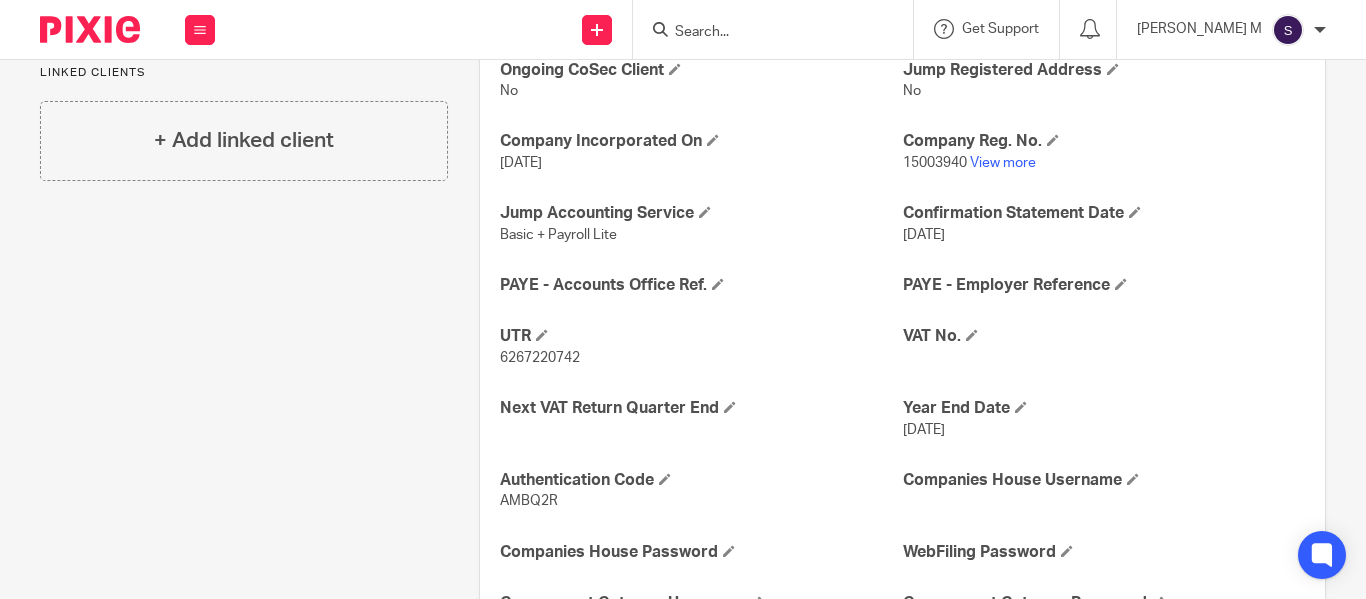 scroll, scrollTop: 894, scrollLeft: 0, axis: vertical 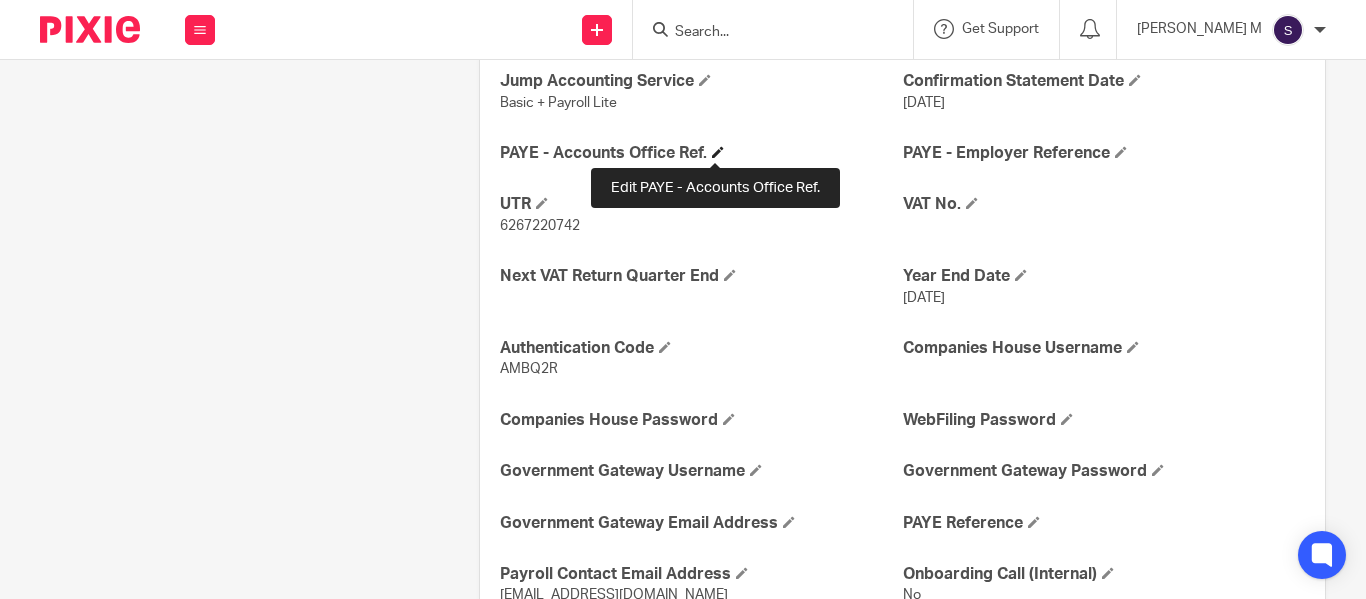 click at bounding box center (718, 152) 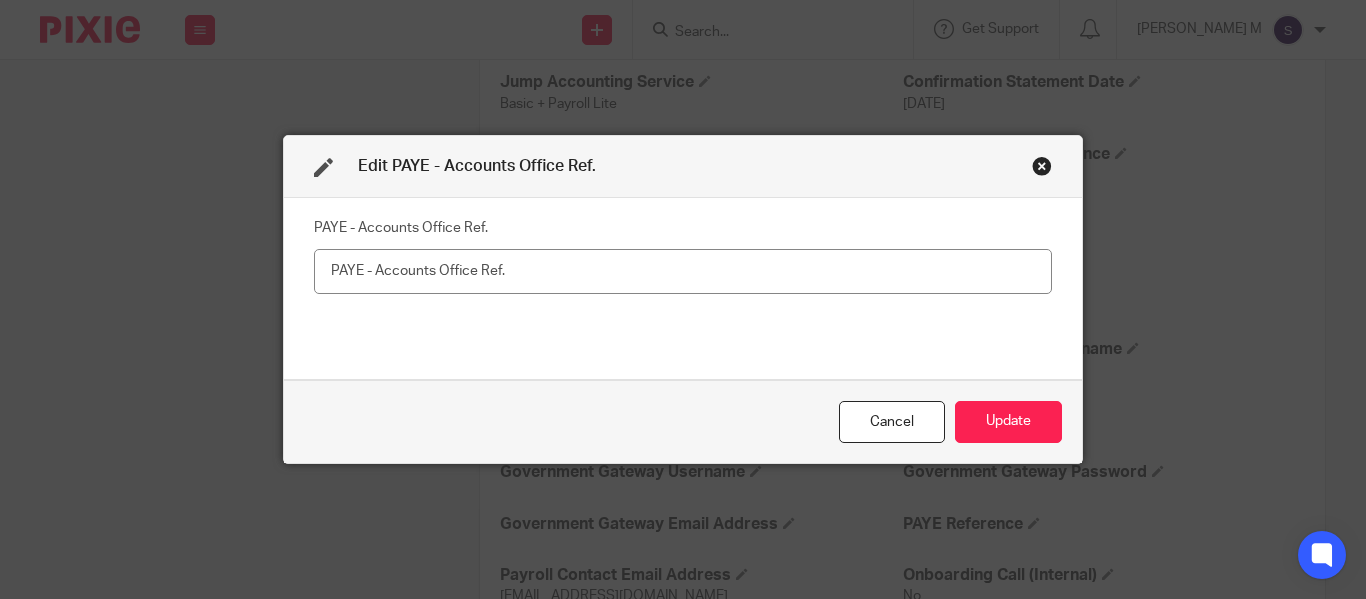 click at bounding box center (683, 271) 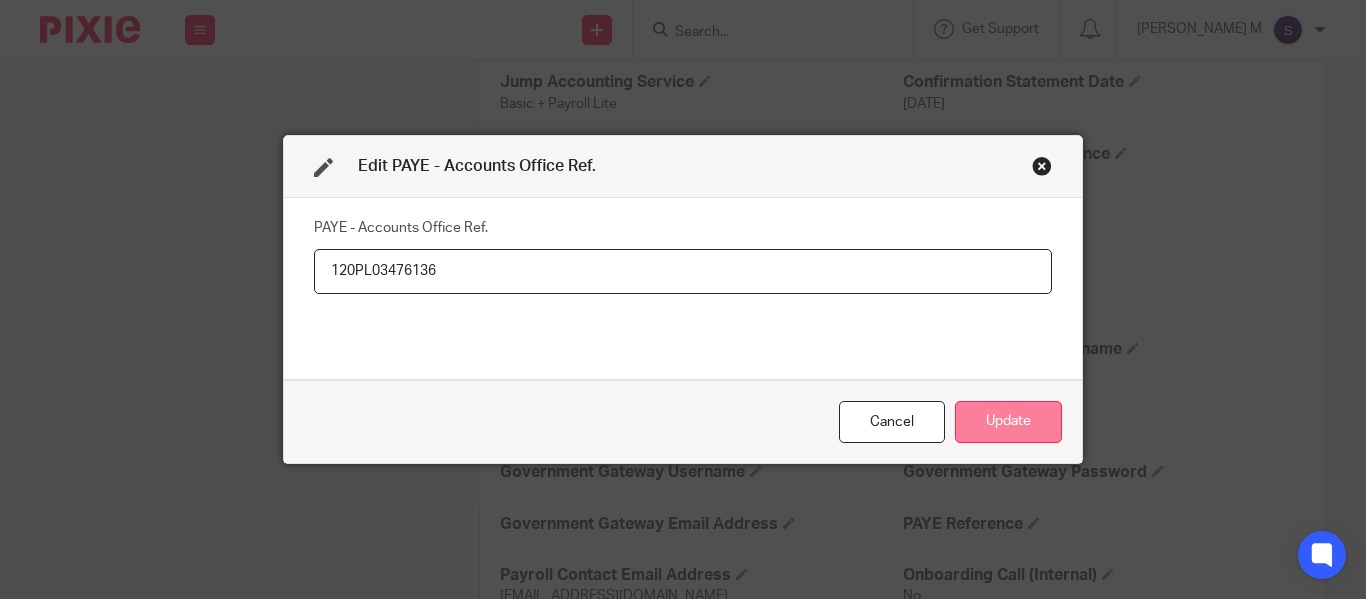 type on "120PL03476136" 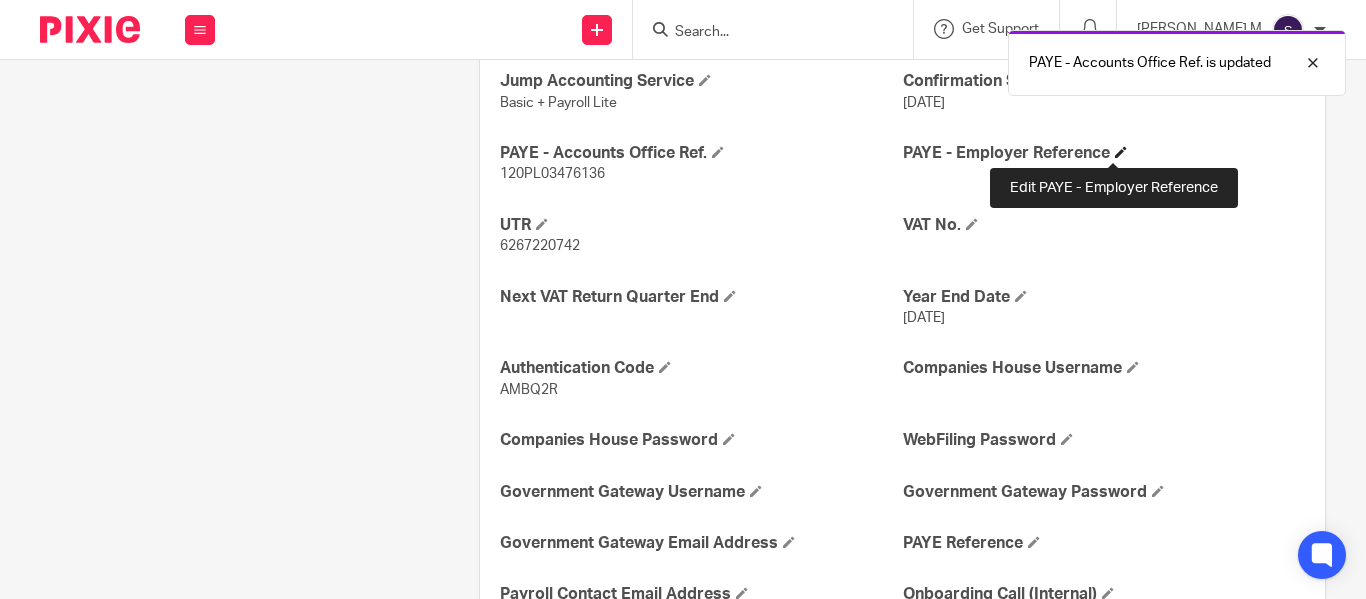 click at bounding box center [1121, 152] 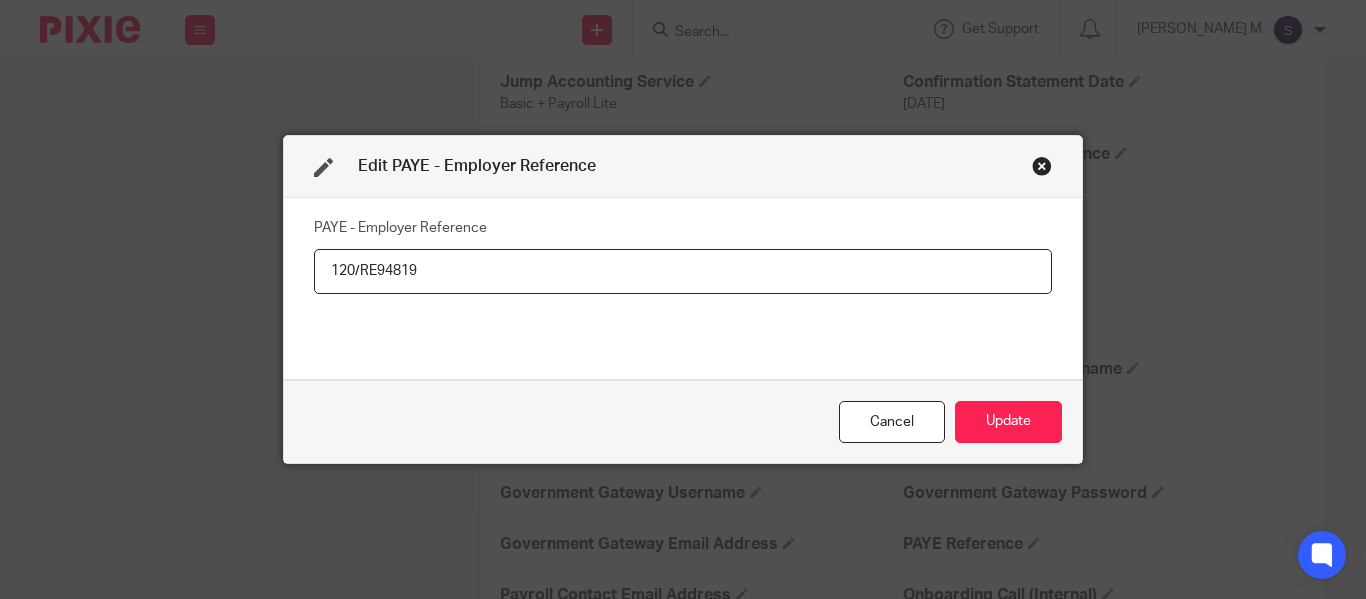 type on "120/RE94819" 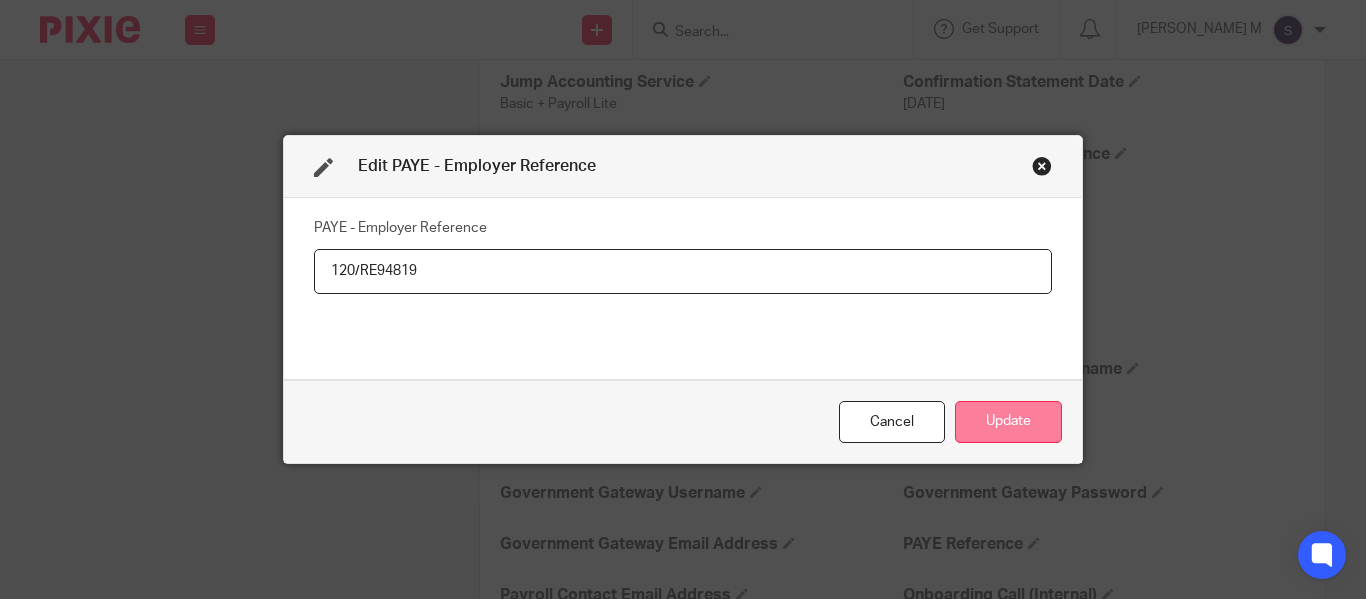 click on "Update" at bounding box center [1008, 422] 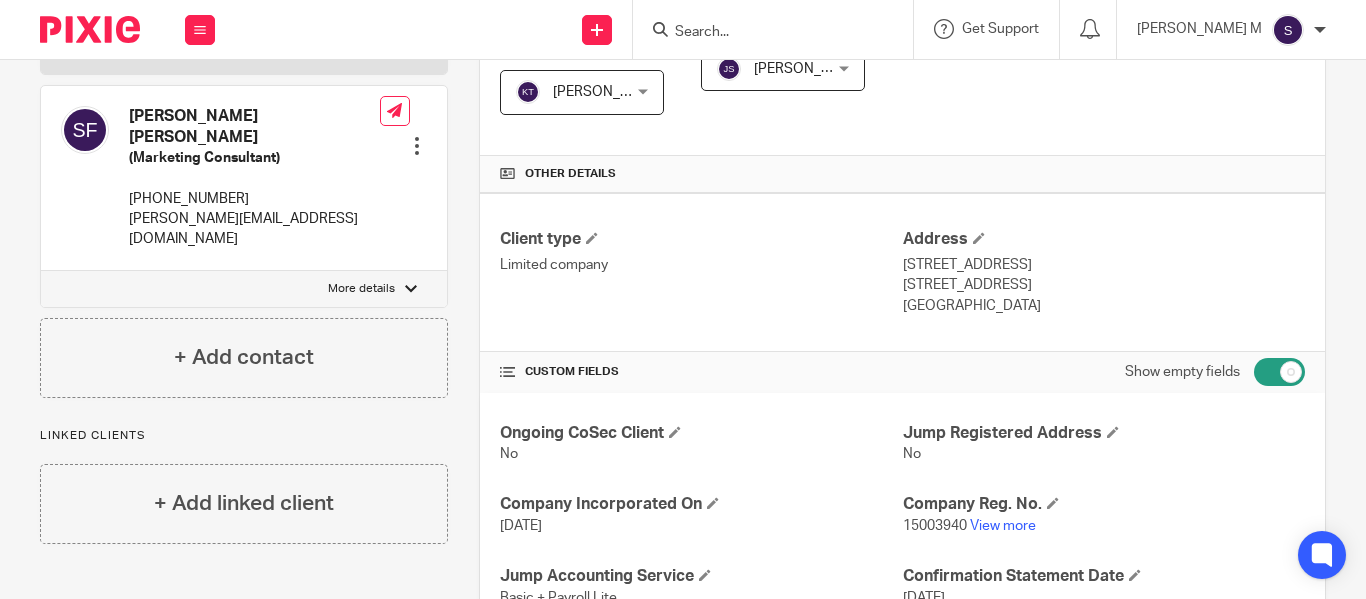 scroll, scrollTop: 400, scrollLeft: 0, axis: vertical 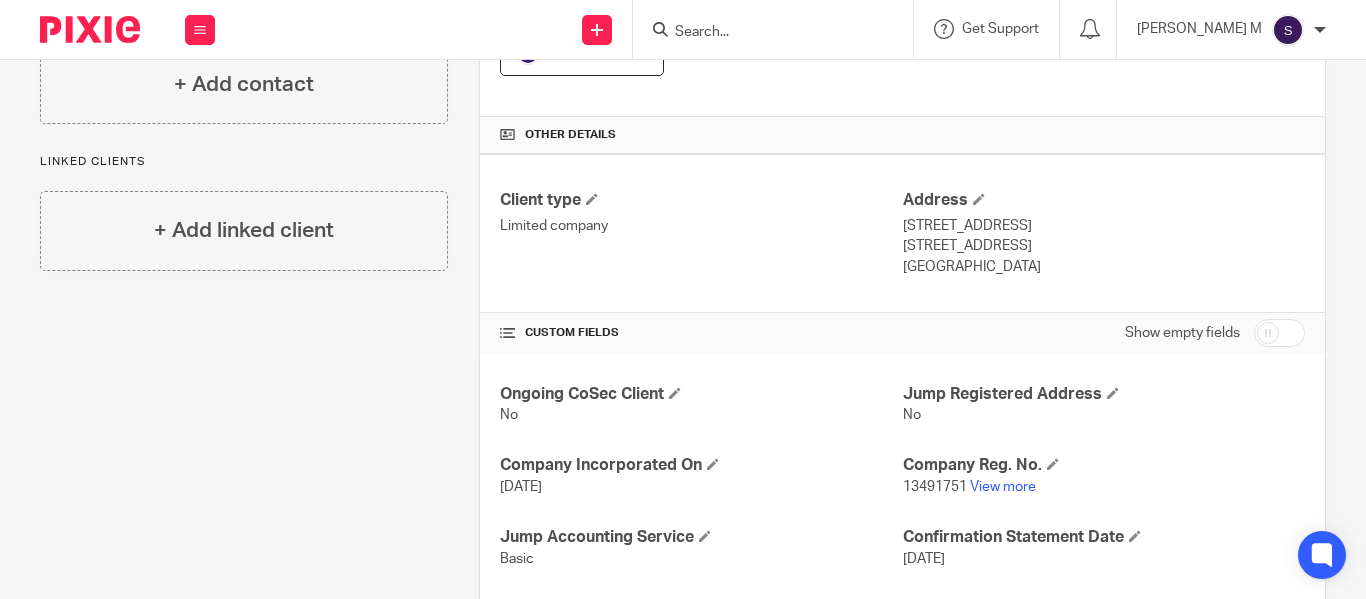 click at bounding box center [1279, 333] 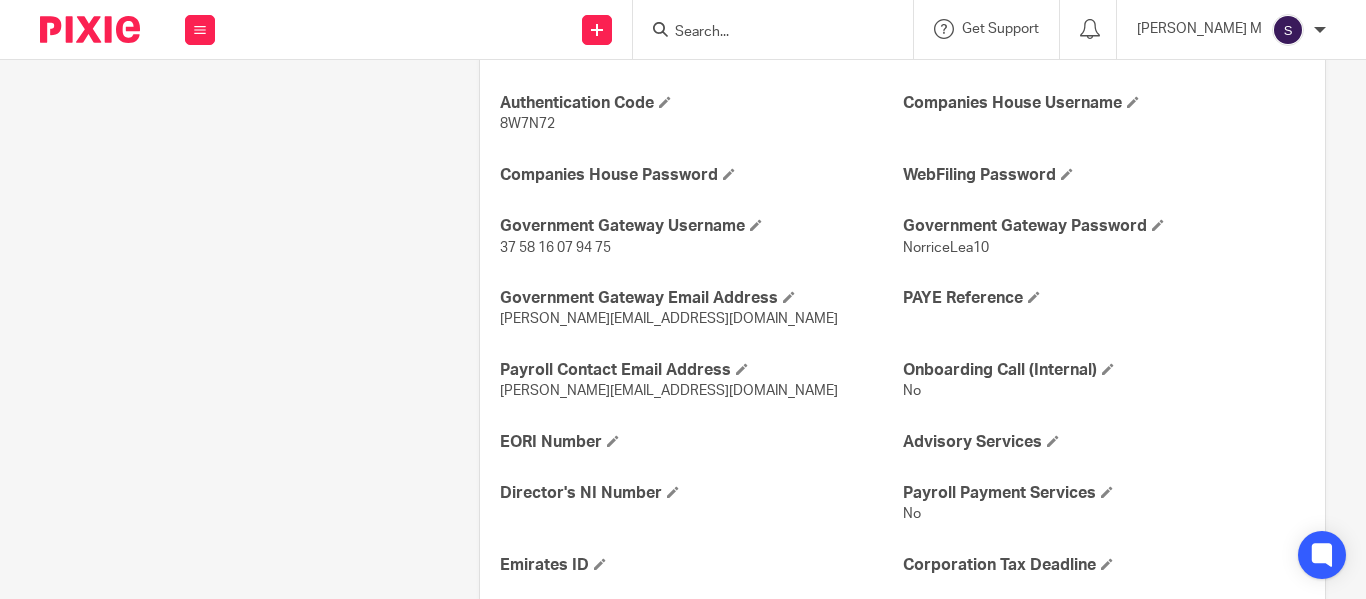 scroll, scrollTop: 1039, scrollLeft: 0, axis: vertical 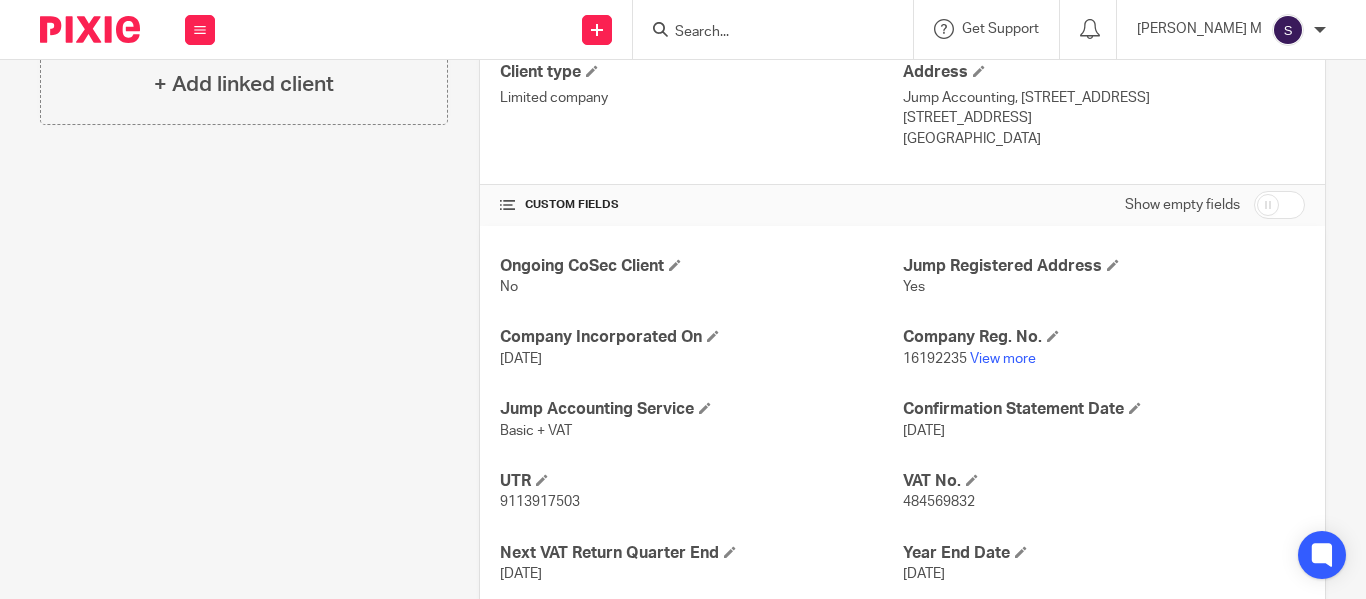click at bounding box center [1279, 205] 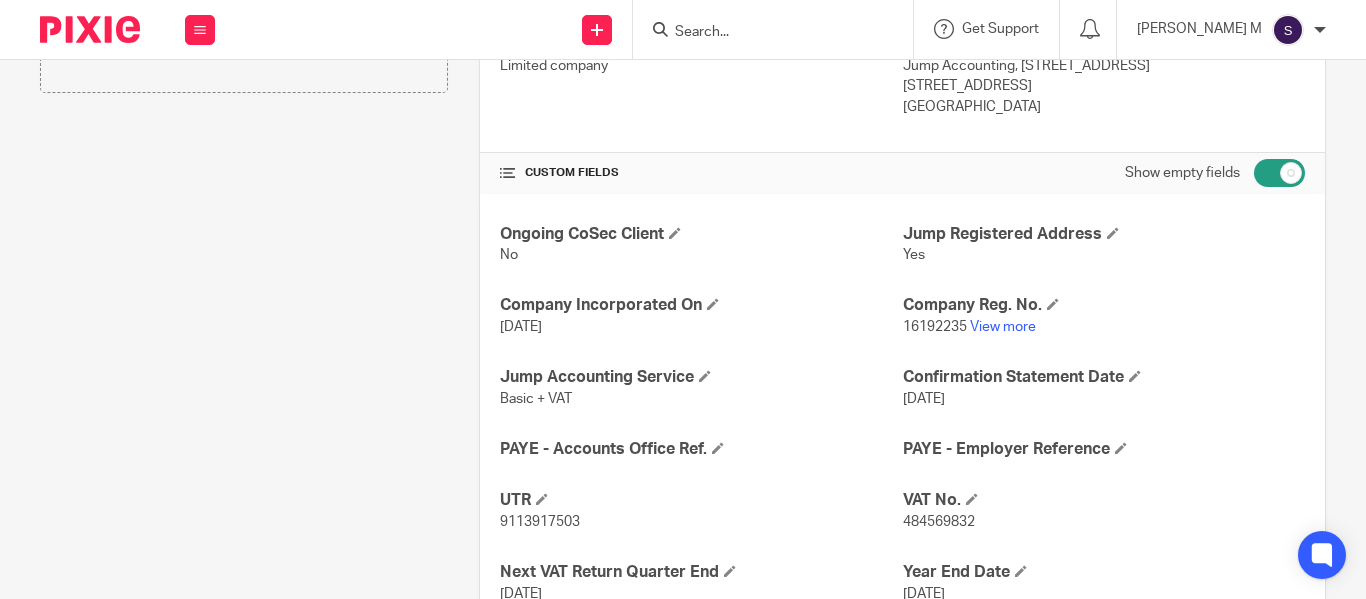 scroll, scrollTop: 0, scrollLeft: 0, axis: both 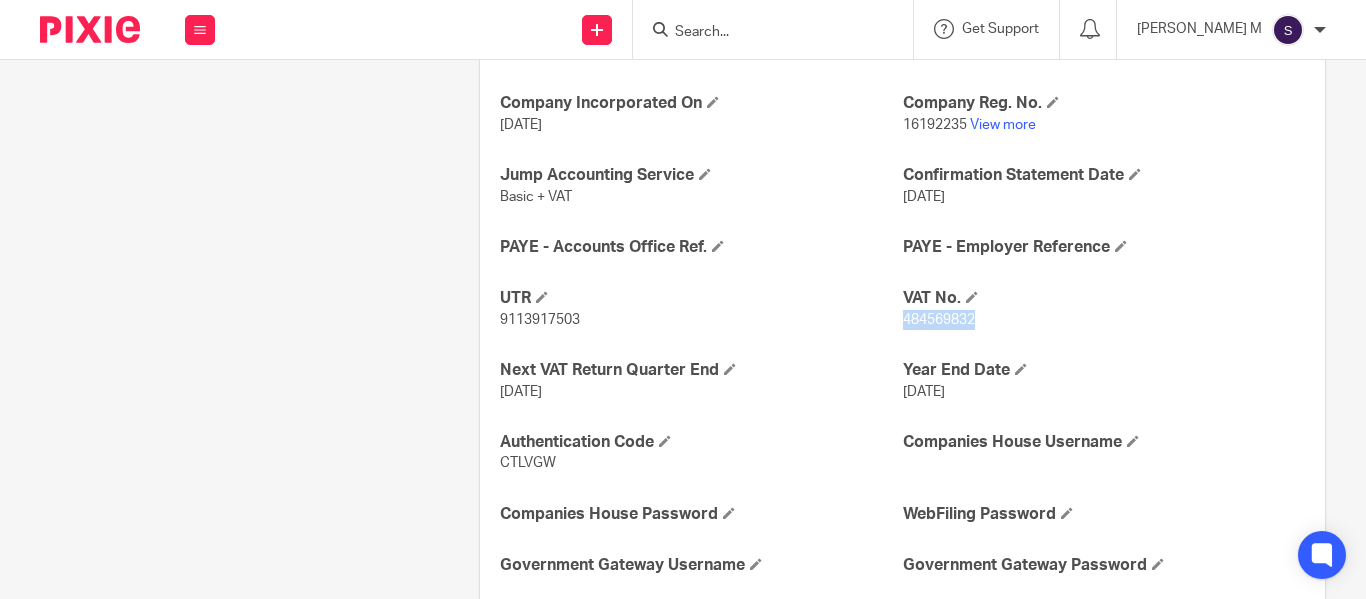drag, startPoint x: 966, startPoint y: 320, endPoint x: 895, endPoint y: 321, distance: 71.00704 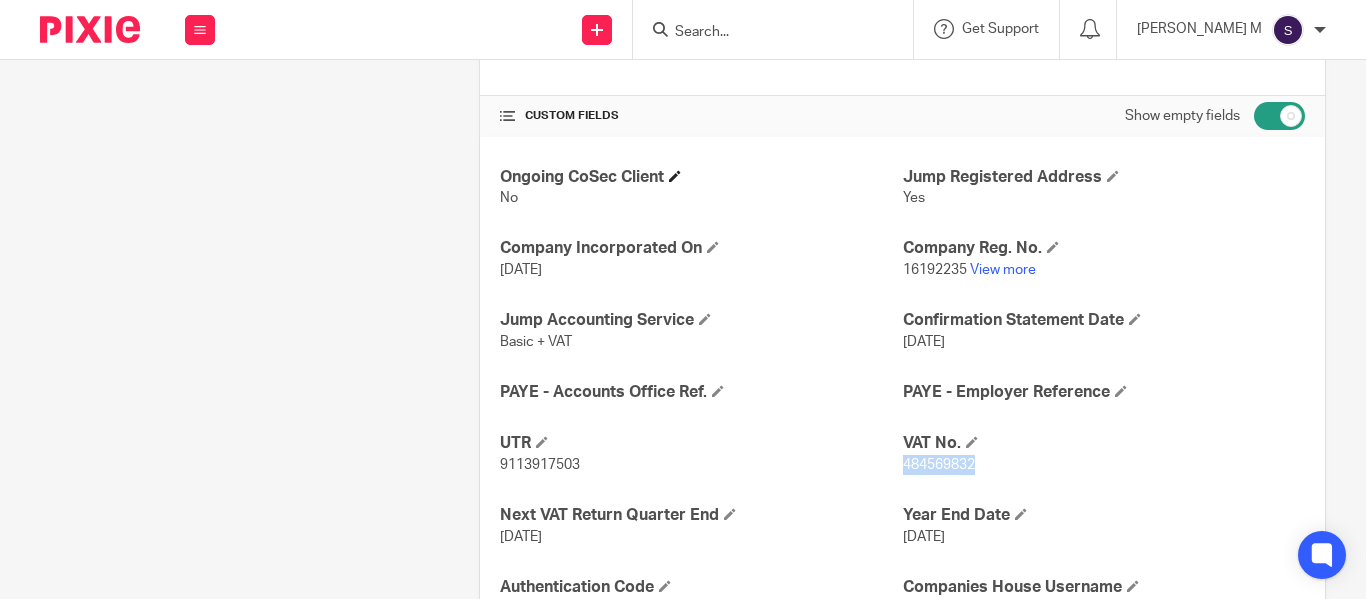 scroll, scrollTop: 600, scrollLeft: 0, axis: vertical 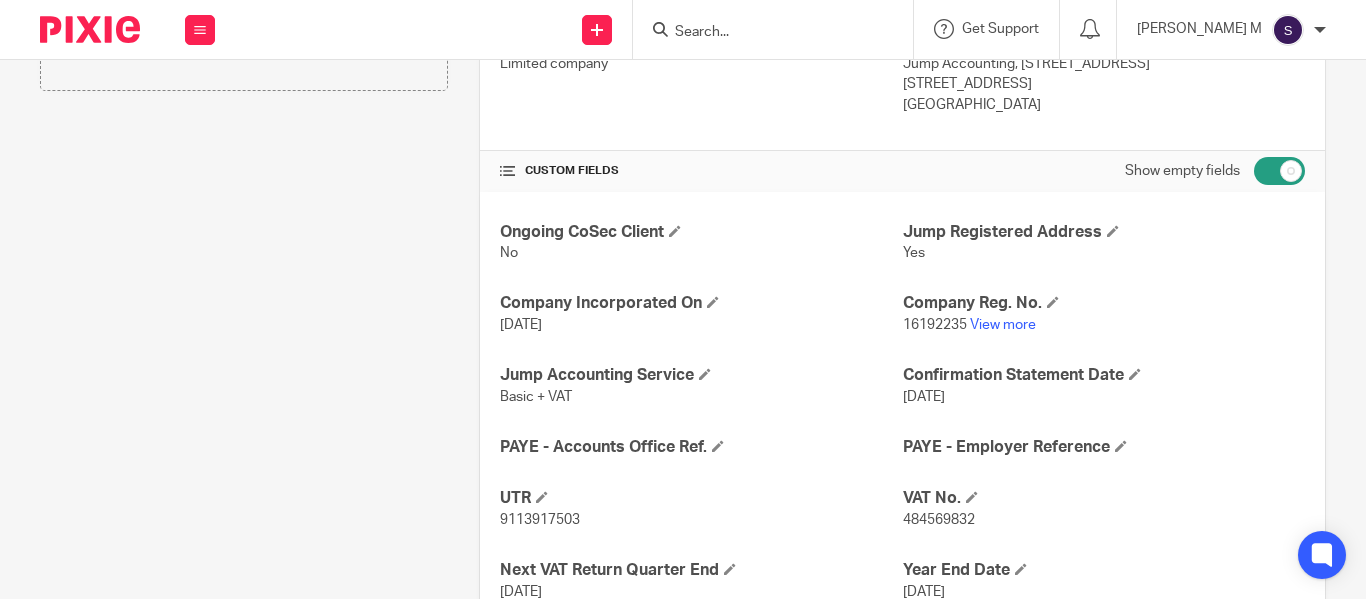 click on "Client contacts
Akshat Pathak
(Director)
07738686352
akshat@fracturedstore.com
Edit contact
Create client from contact
Export data
Delete contact
More details
No" at bounding box center (228, 385) 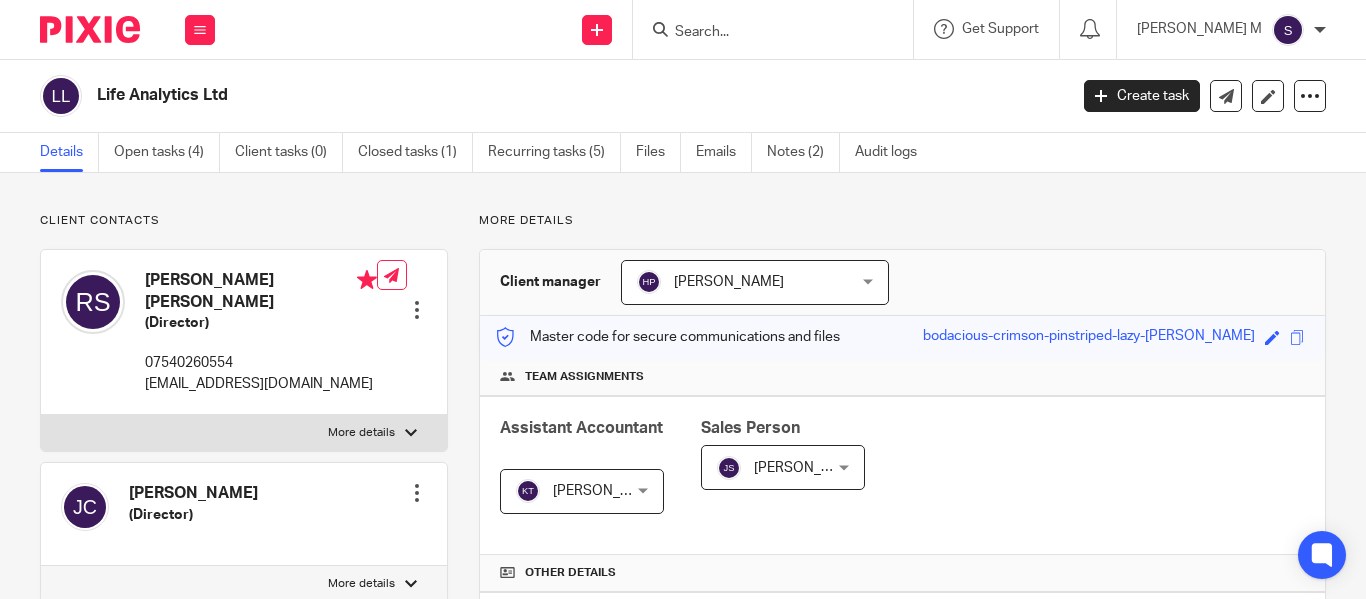 scroll, scrollTop: 0, scrollLeft: 0, axis: both 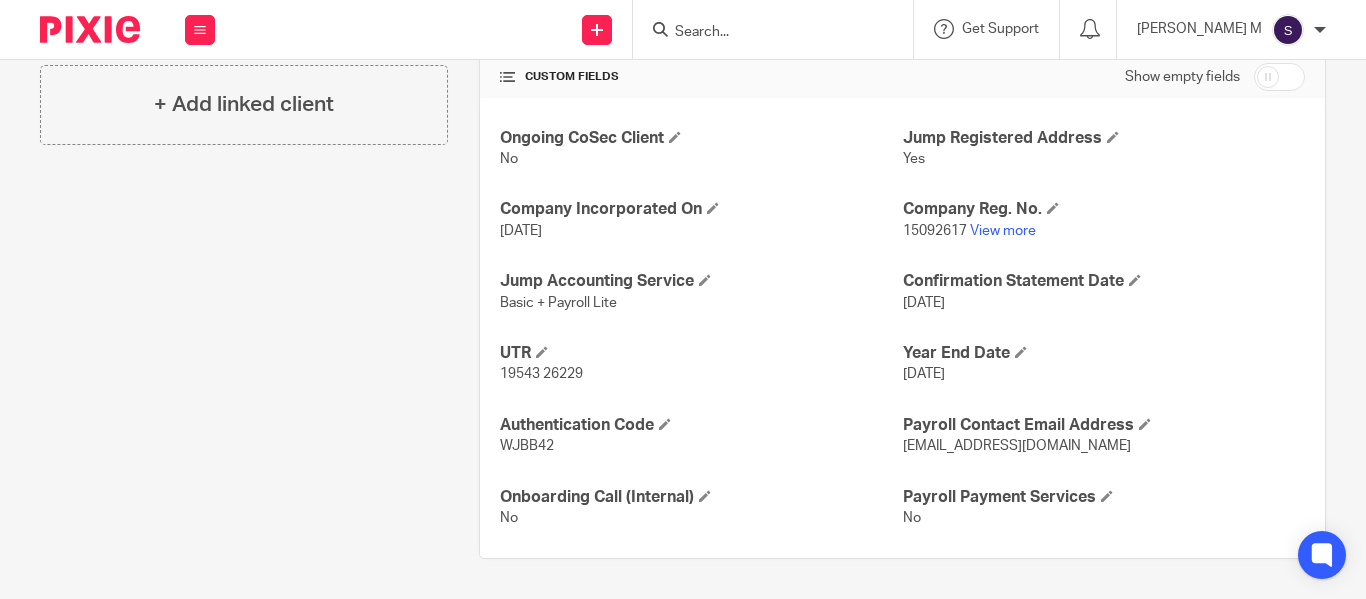 click on "Client contacts
[PERSON_NAME]
(Director)
Edit contact
Create client from contact
Export data
Make primary
CC in auto emails" at bounding box center [228, 39] 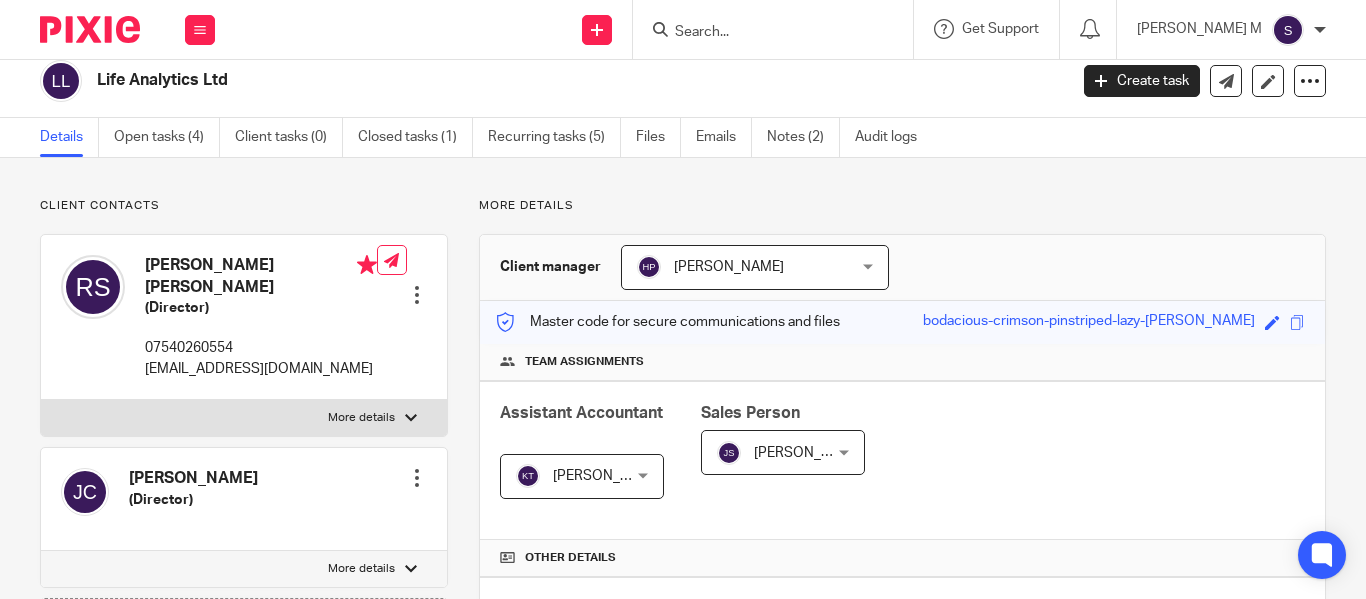 scroll, scrollTop: 0, scrollLeft: 0, axis: both 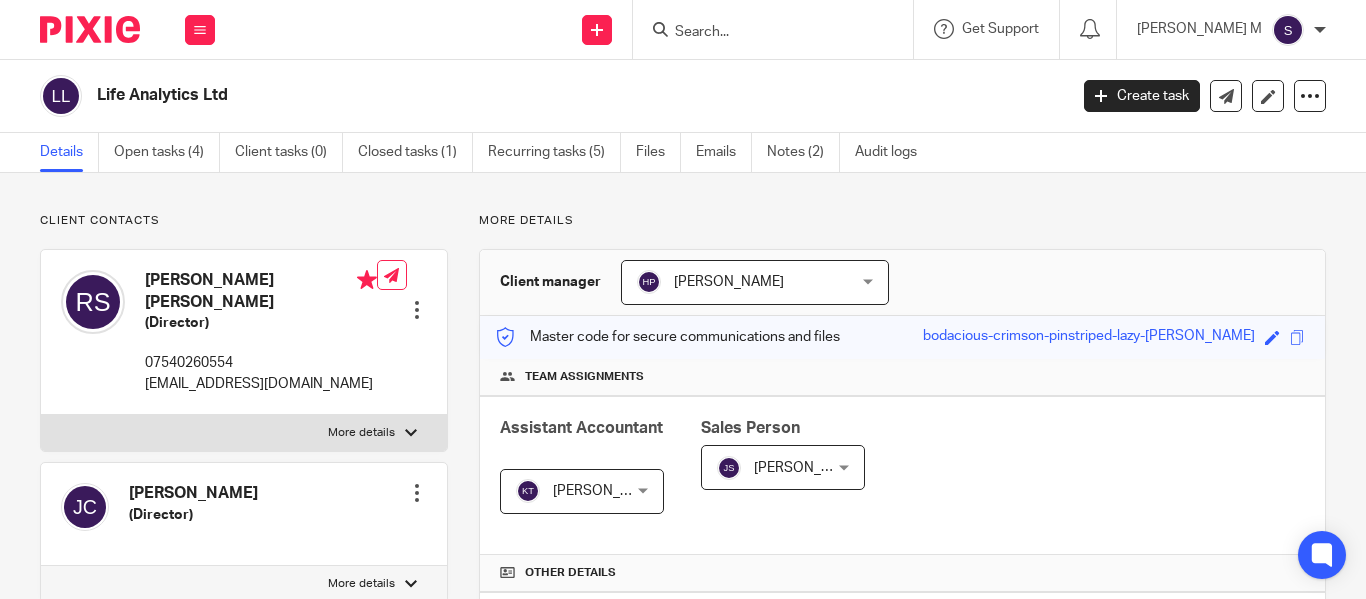 click on "Life Analytics Ltd" at bounding box center [480, 95] 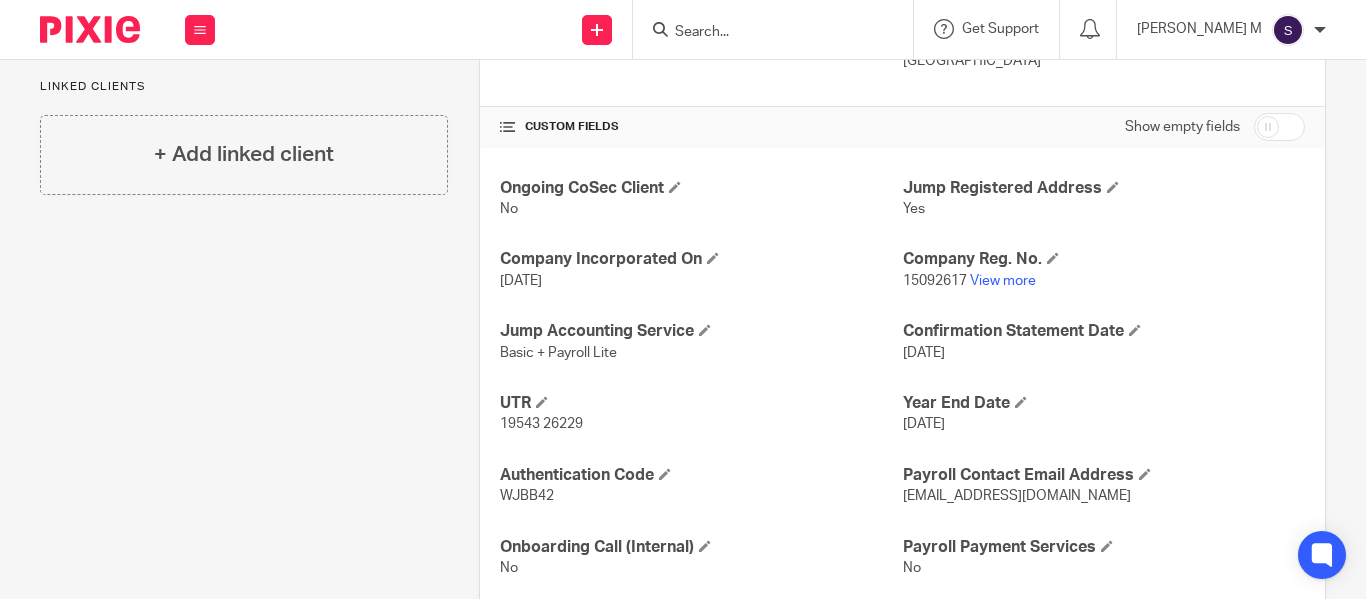 scroll, scrollTop: 694, scrollLeft: 0, axis: vertical 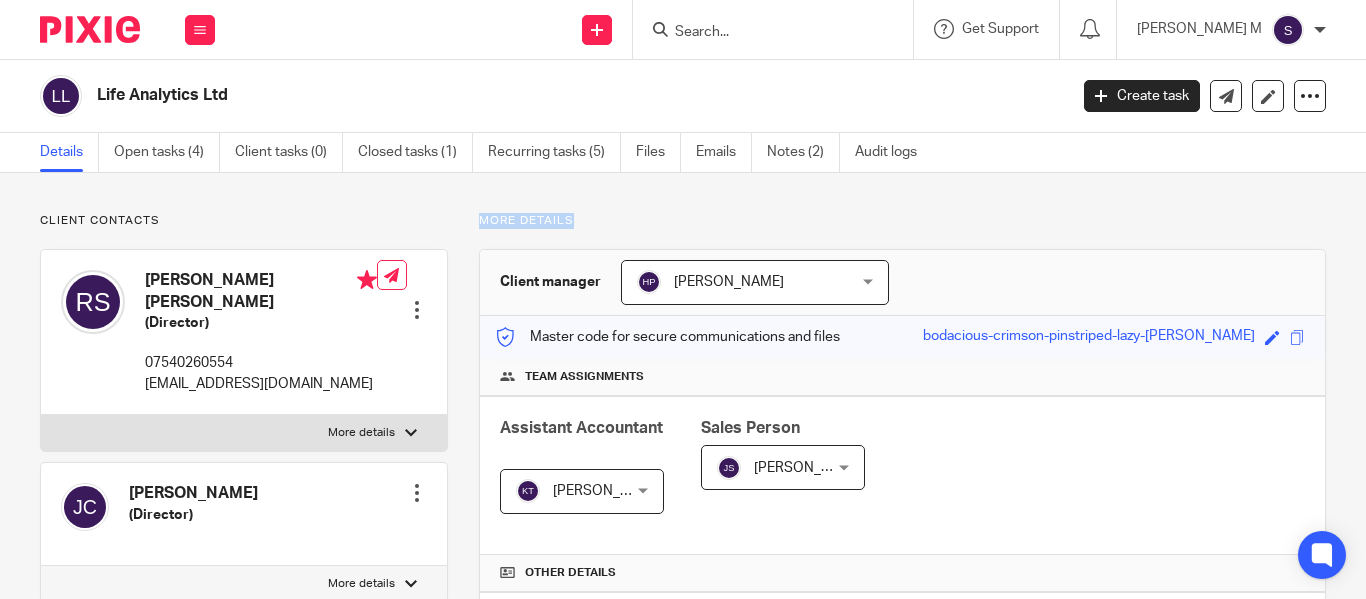 drag, startPoint x: 475, startPoint y: 219, endPoint x: 588, endPoint y: 216, distance: 113.03982 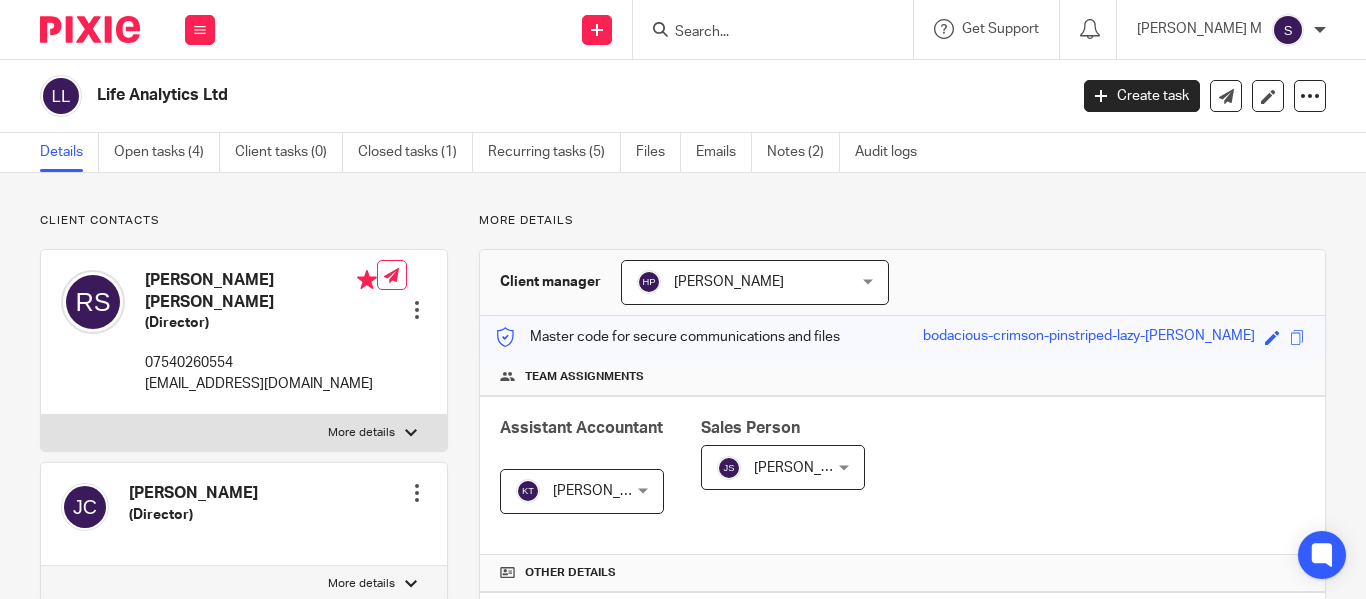 click on "Life Analytics Ltd" at bounding box center (480, 95) 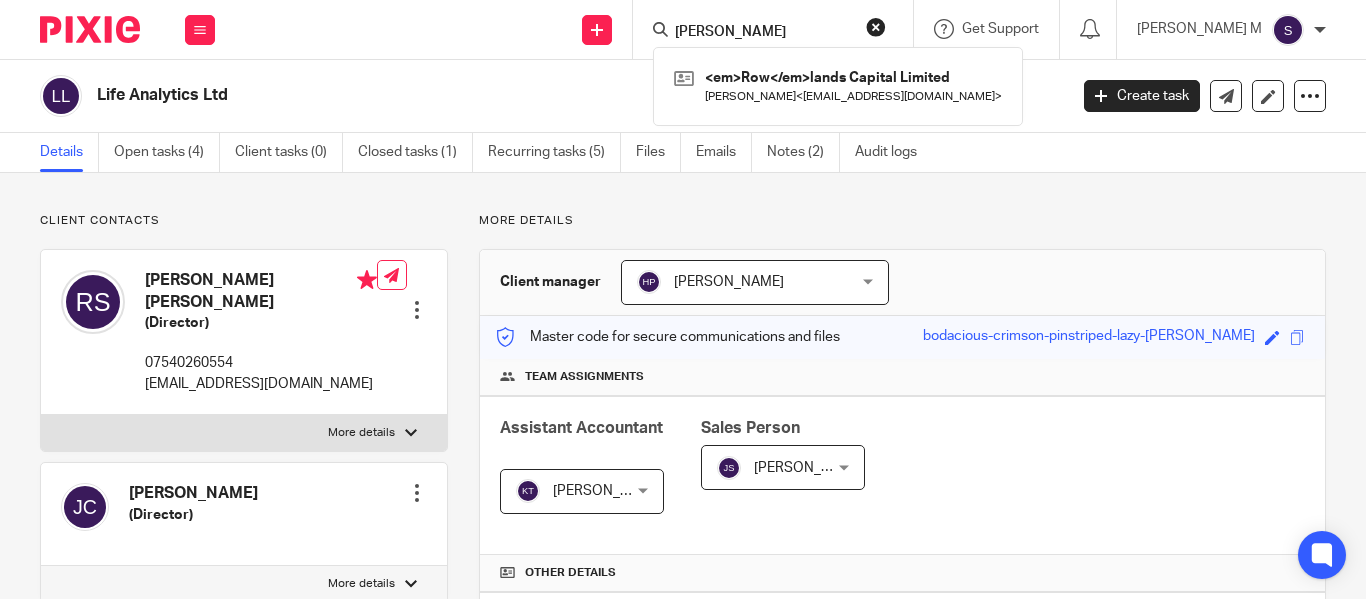 type on "rowland" 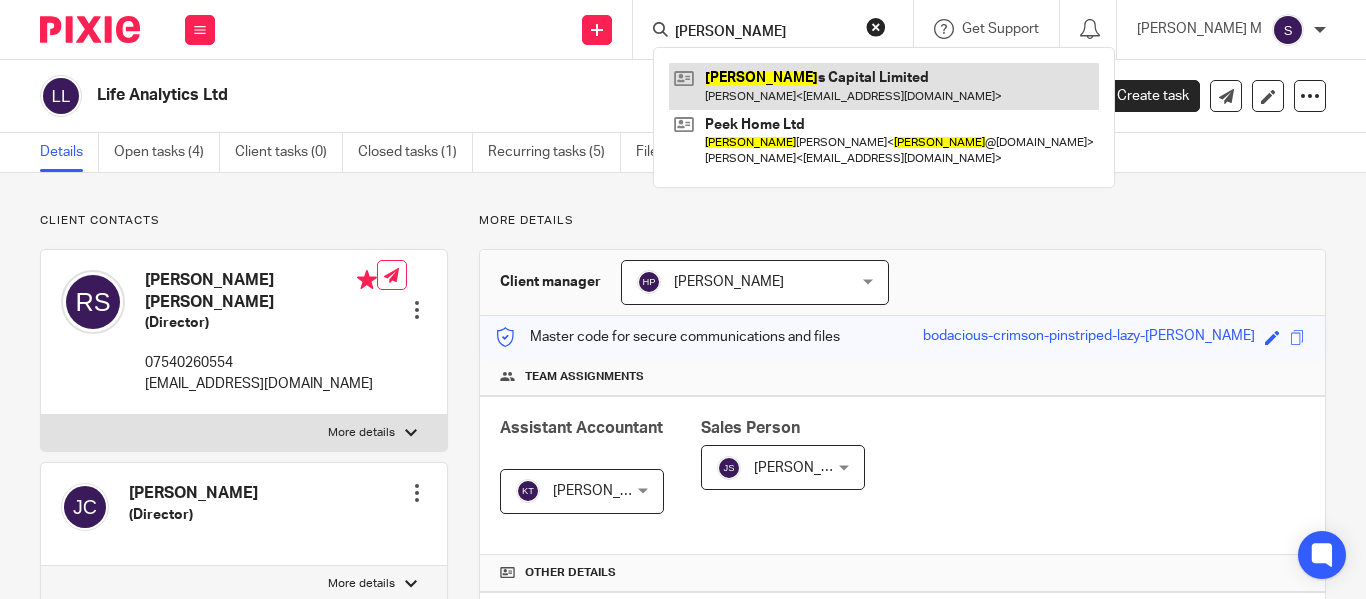 click at bounding box center (884, 86) 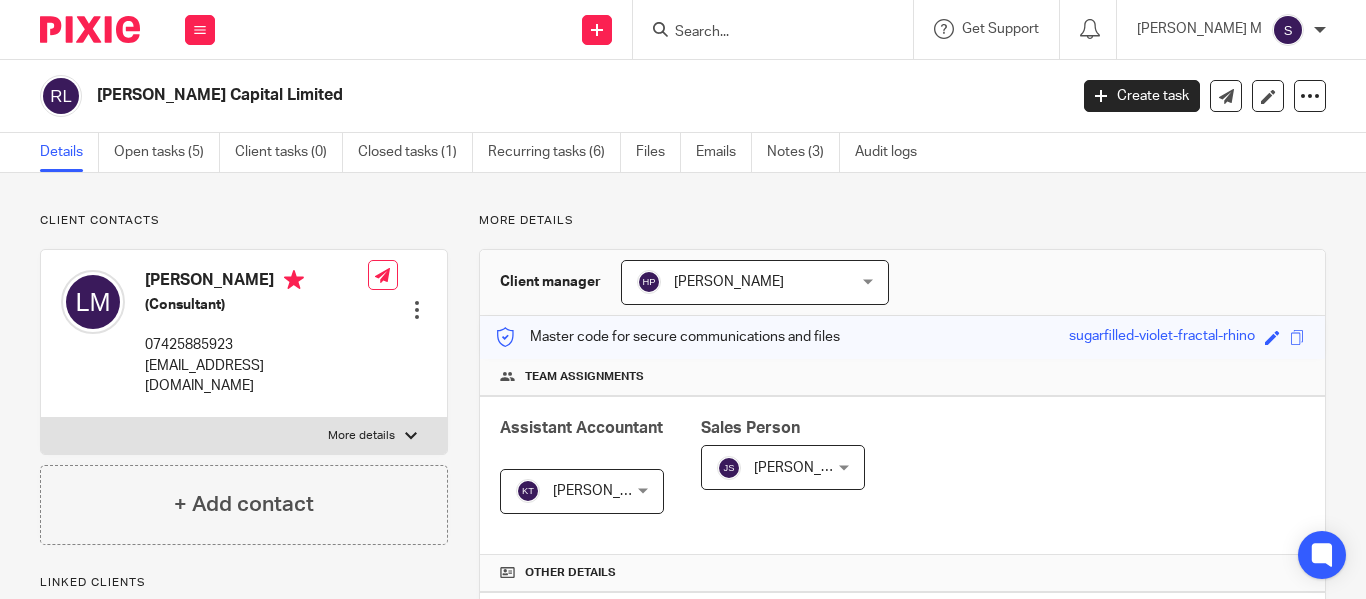scroll, scrollTop: 0, scrollLeft: 0, axis: both 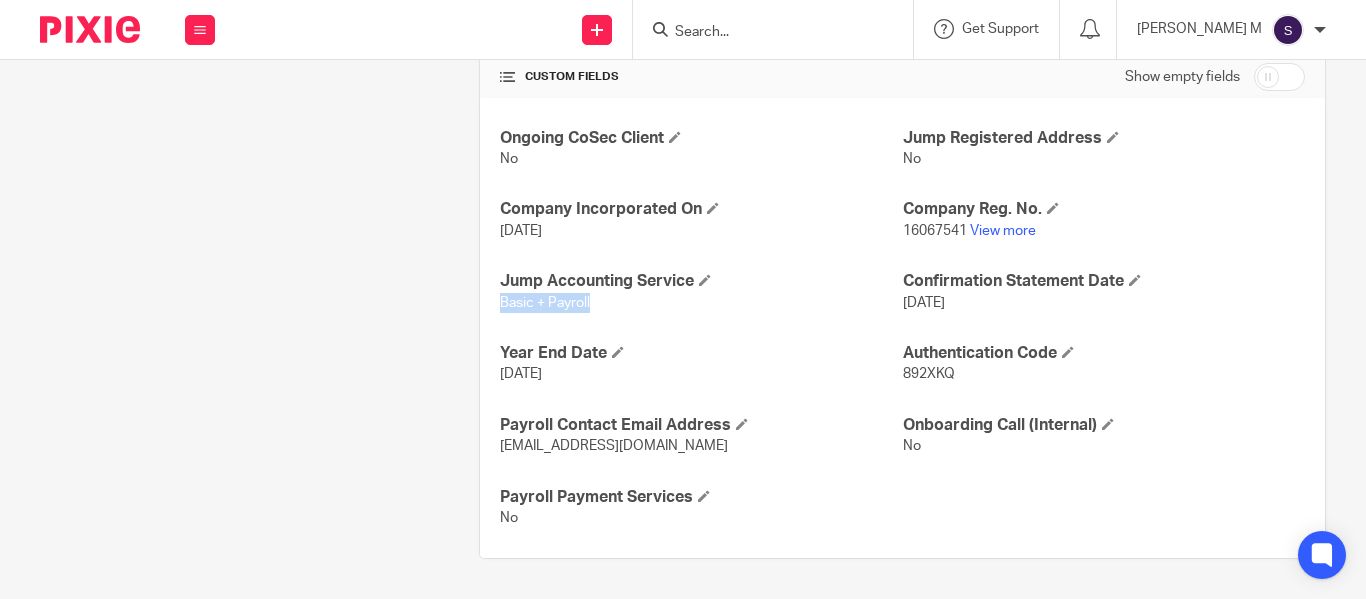 drag, startPoint x: 590, startPoint y: 306, endPoint x: 429, endPoint y: 321, distance: 161.69725 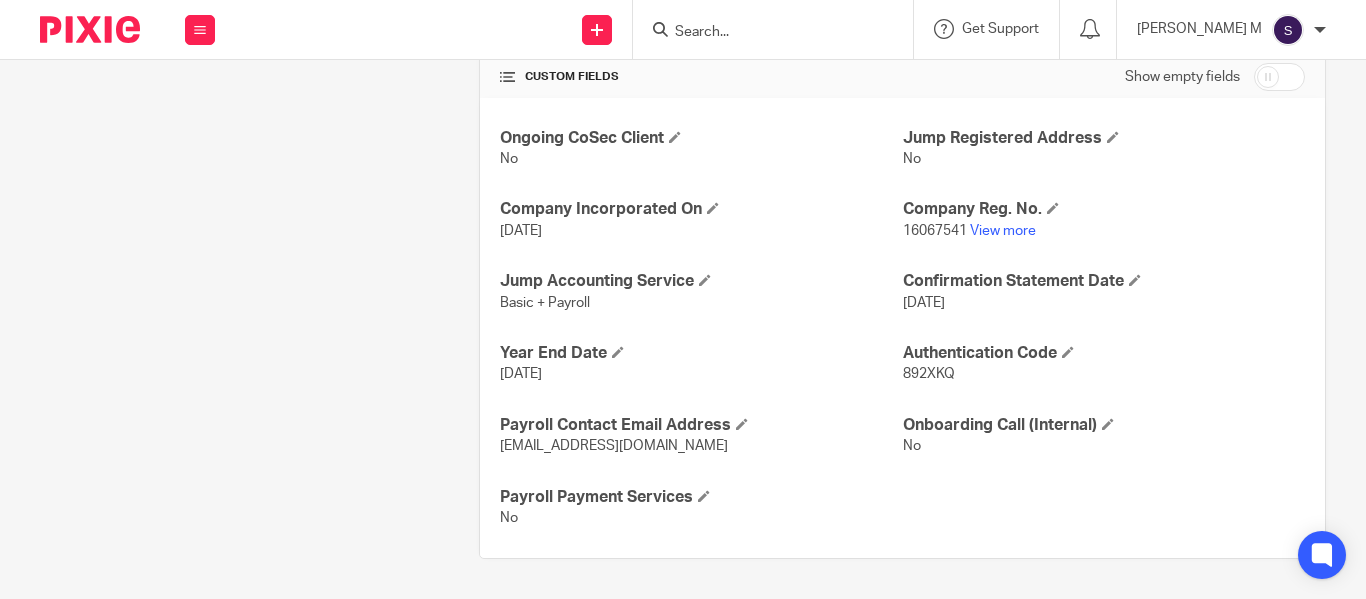 click on "Client contacts
[PERSON_NAME]
(Consultant)
07425885923
[EMAIL_ADDRESS][DOMAIN_NAME]
Edit contact
Create client from contact
Export data
Delete contact
More details
No" at bounding box center (228, 39) 